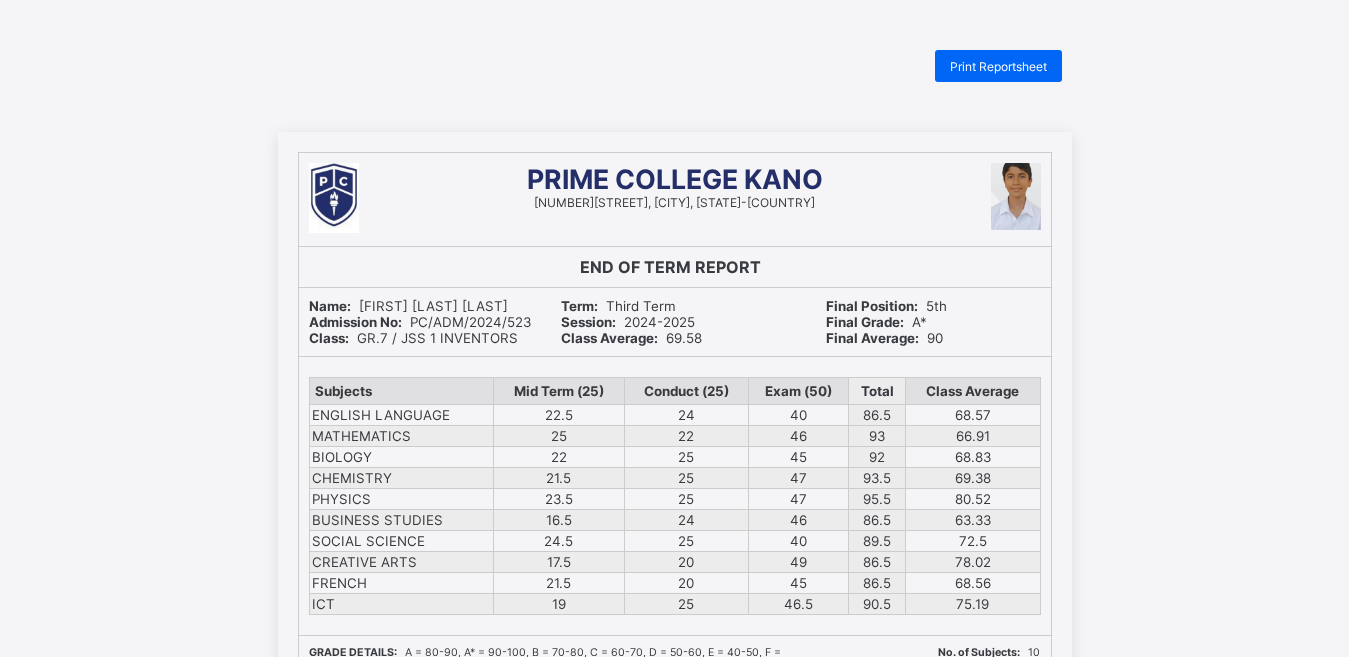 scroll, scrollTop: 0, scrollLeft: 0, axis: both 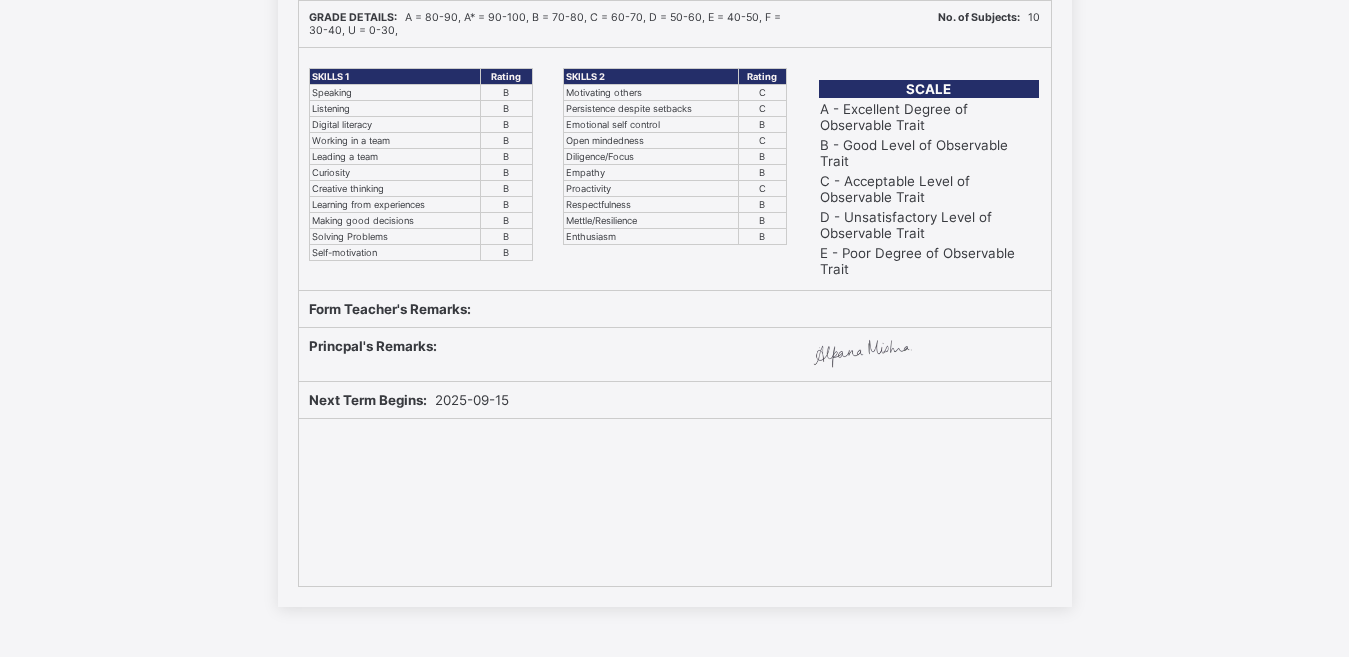 click on "SKILLS 1 Rating Speaking  B Listening  B Digital literacy  B Working in a team  B Leading a team  B Curiosity  B Creative thinking  B Learning from experiences  B Making good decisions  B Solving Problems B Self-motivation  B" at bounding box center (421, 169) 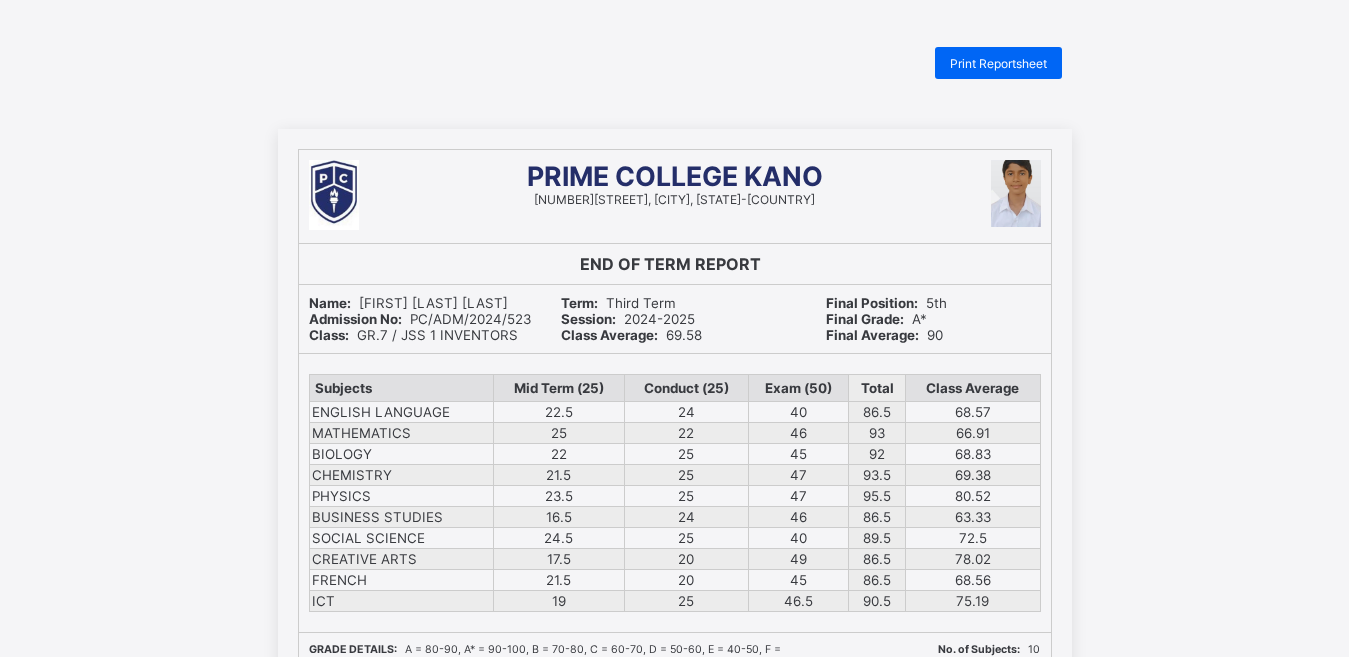 scroll, scrollTop: 0, scrollLeft: 0, axis: both 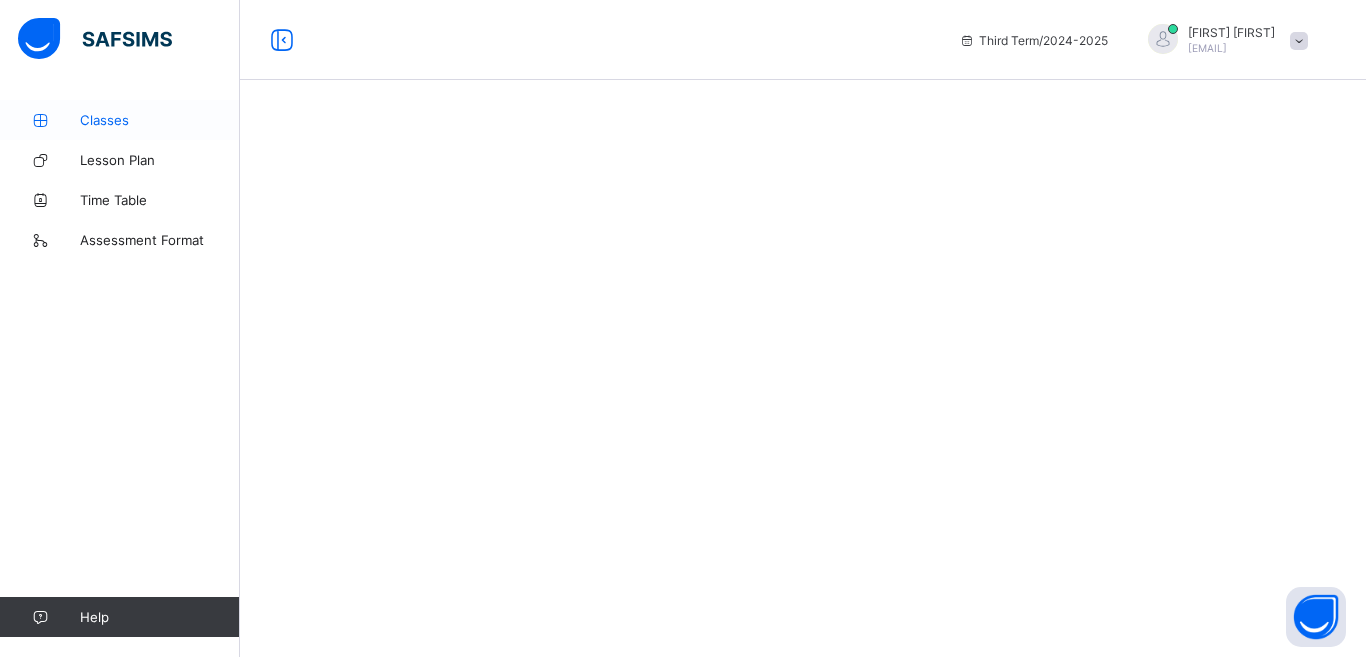 click on "Classes" at bounding box center (160, 120) 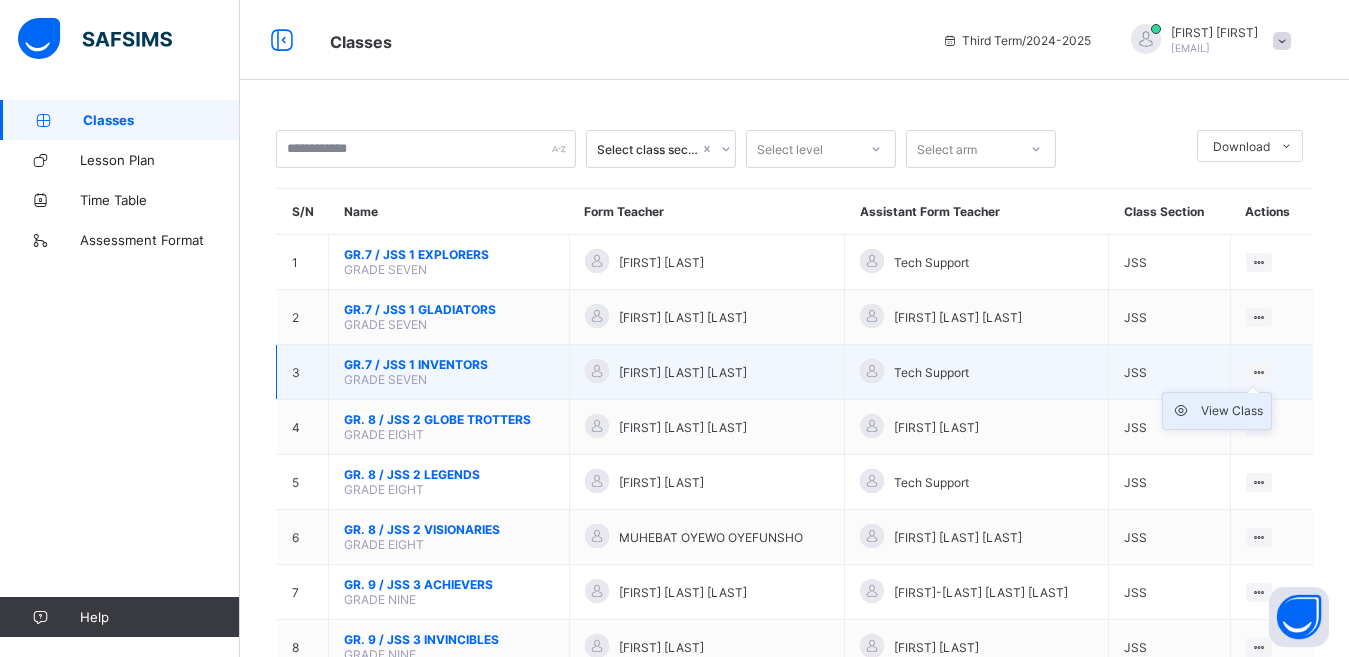 click on "View Class" at bounding box center (1232, 411) 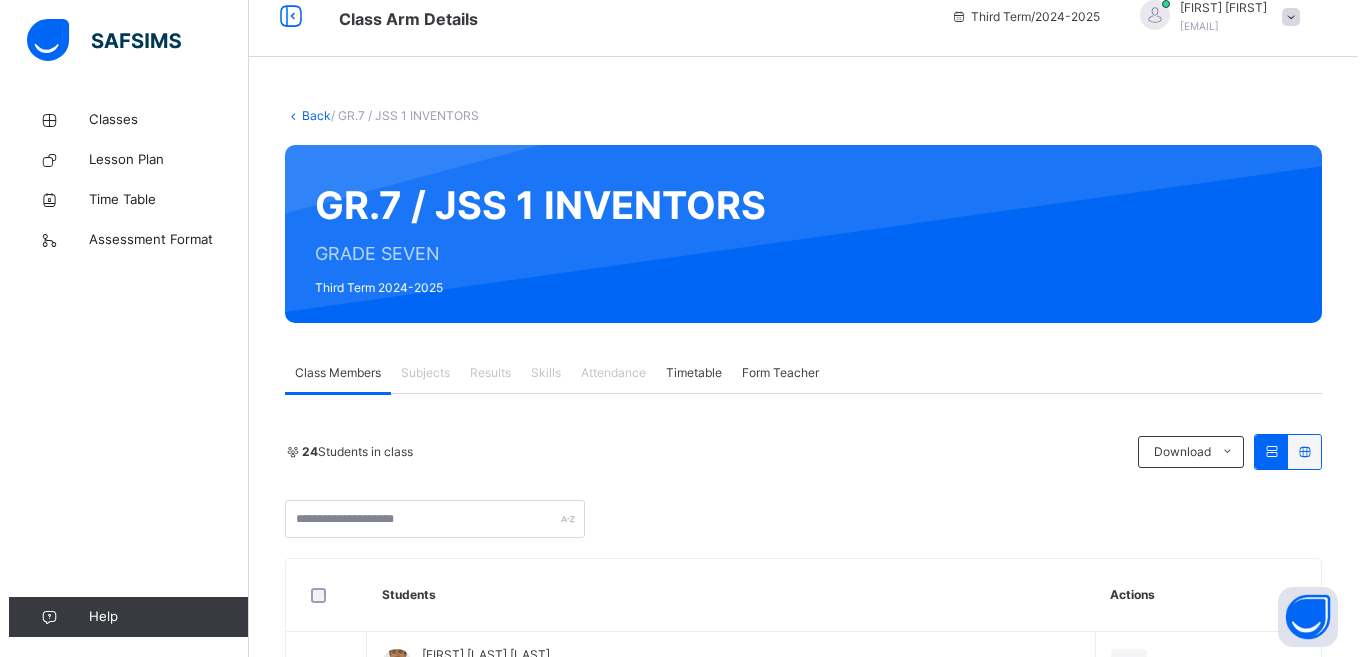 scroll, scrollTop: 0, scrollLeft: 0, axis: both 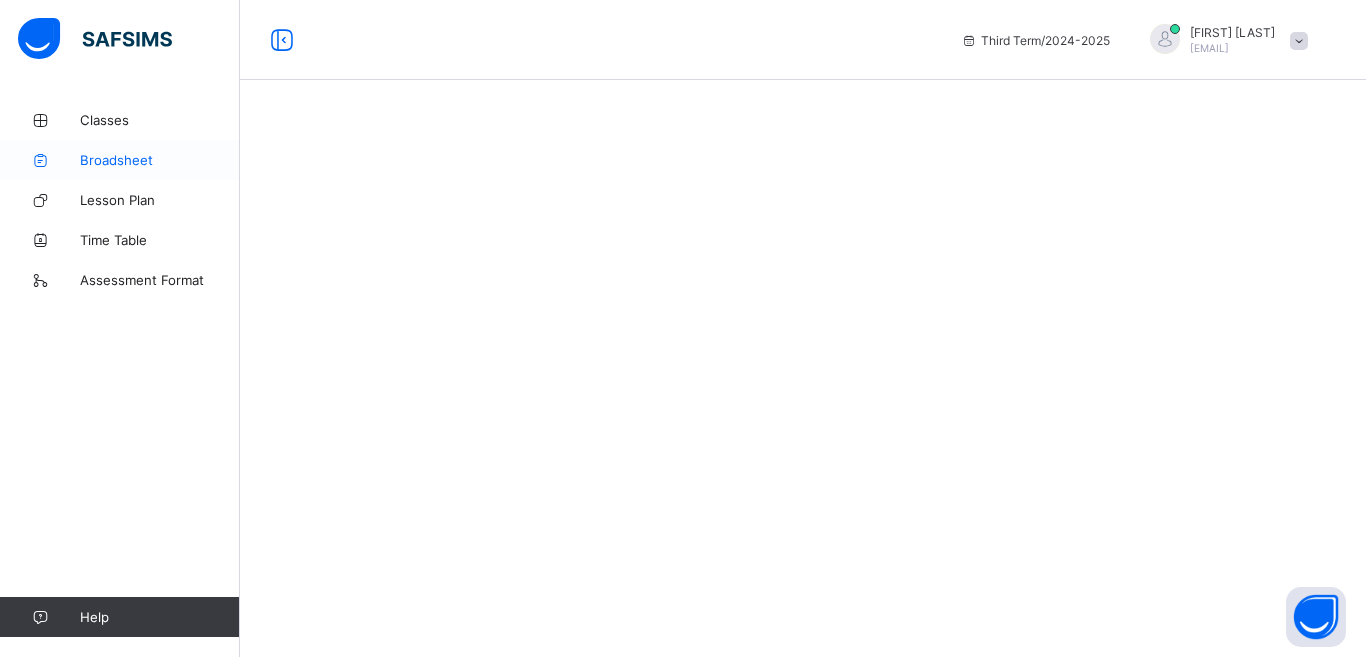 click on "Broadsheet" at bounding box center (160, 160) 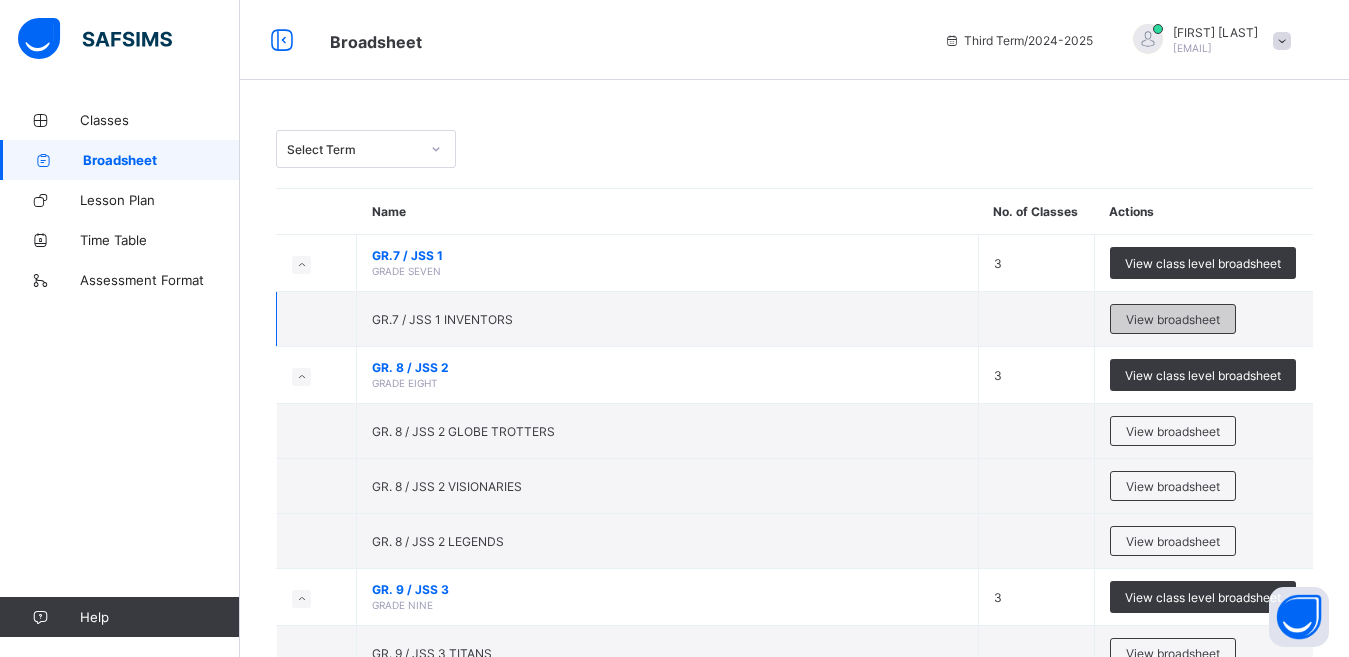 click on "View broadsheet" at bounding box center (1173, 319) 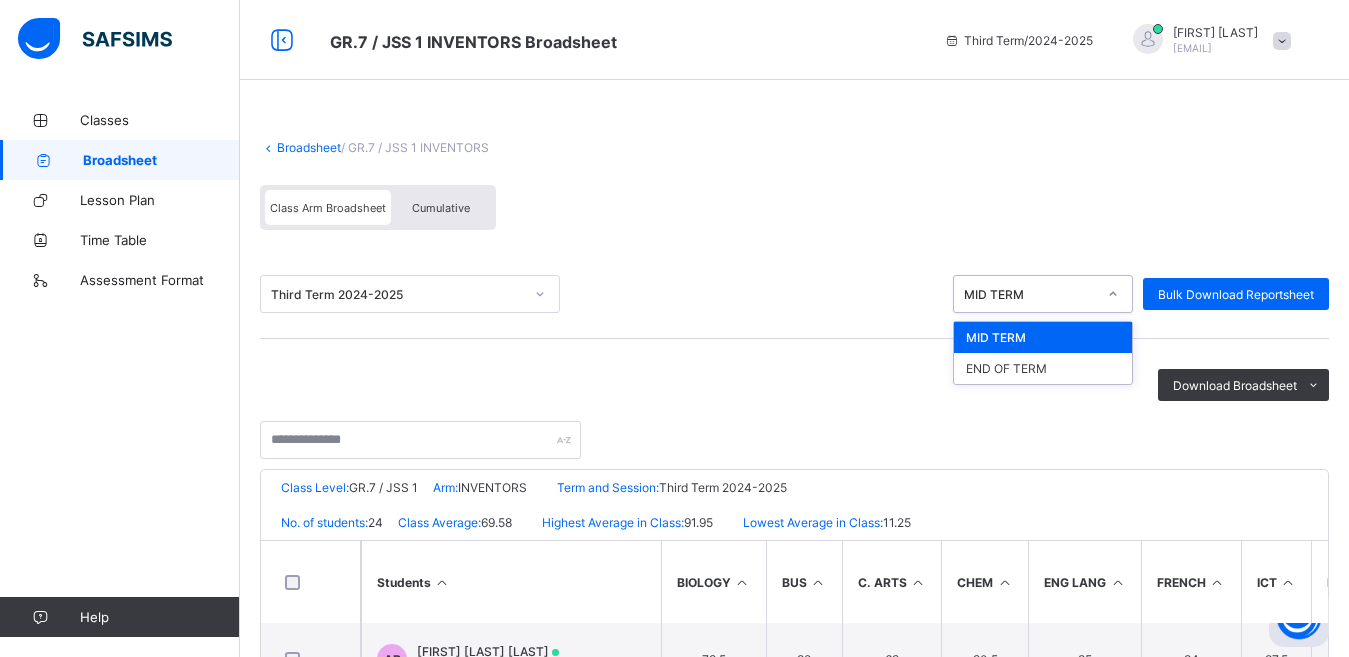 click 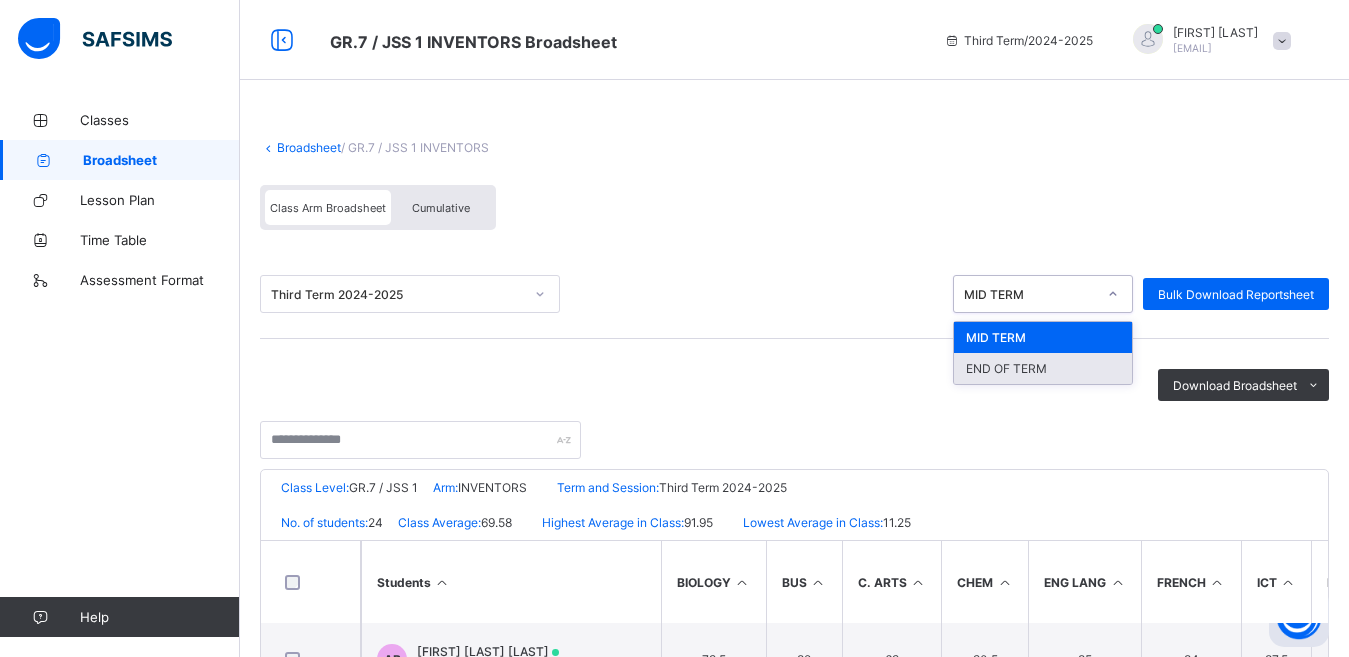 click on "END OF TERM" at bounding box center (1043, 368) 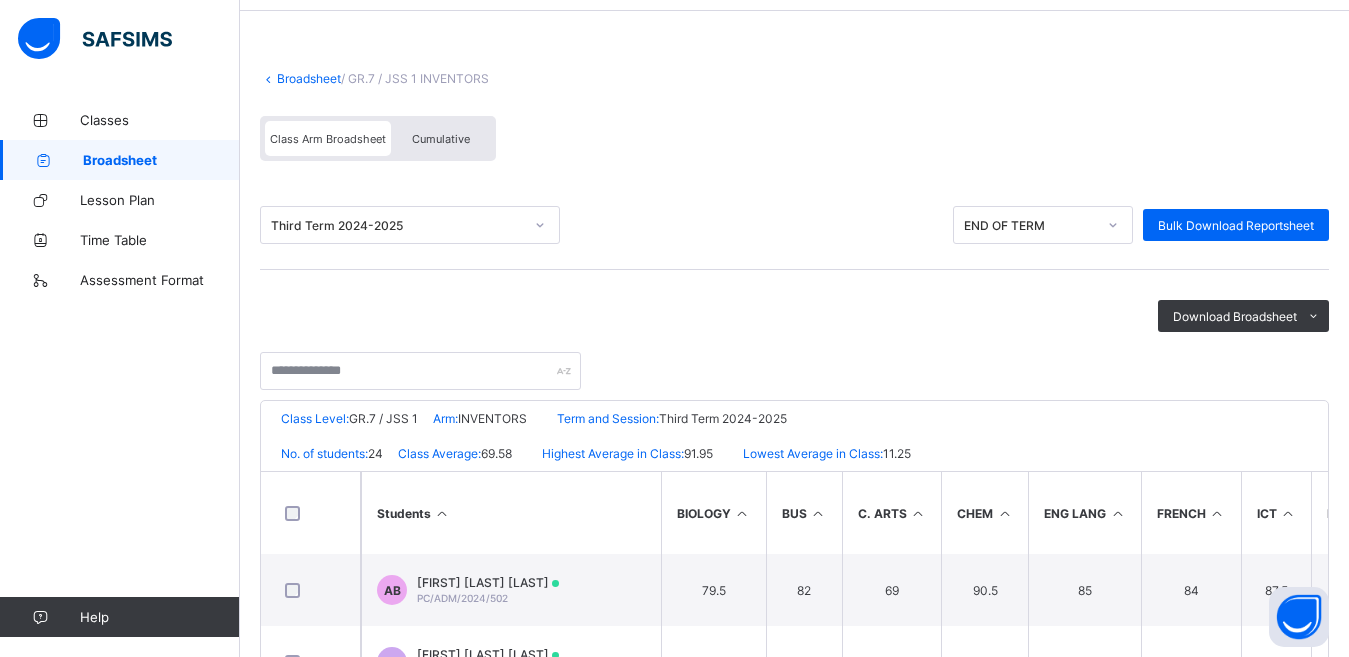 scroll, scrollTop: 80, scrollLeft: 0, axis: vertical 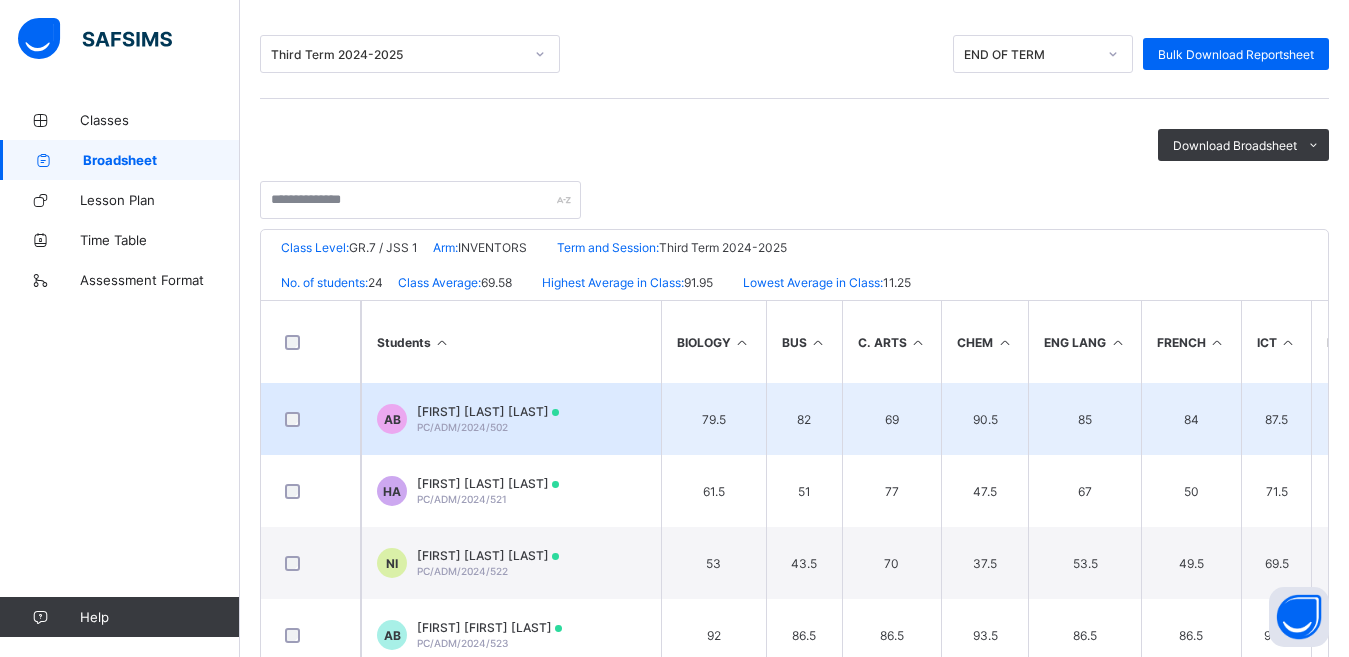 click on "[FIRST] [LAST] [LAST]" at bounding box center (488, 411) 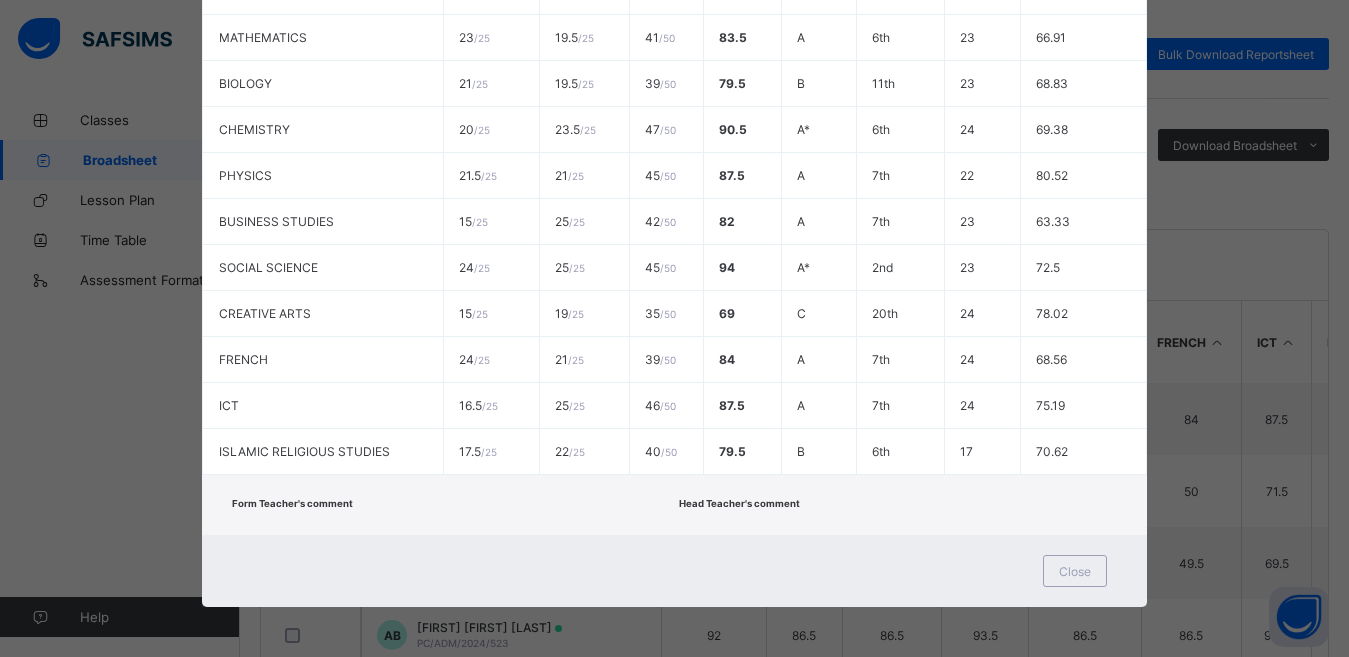 scroll, scrollTop: 0, scrollLeft: 0, axis: both 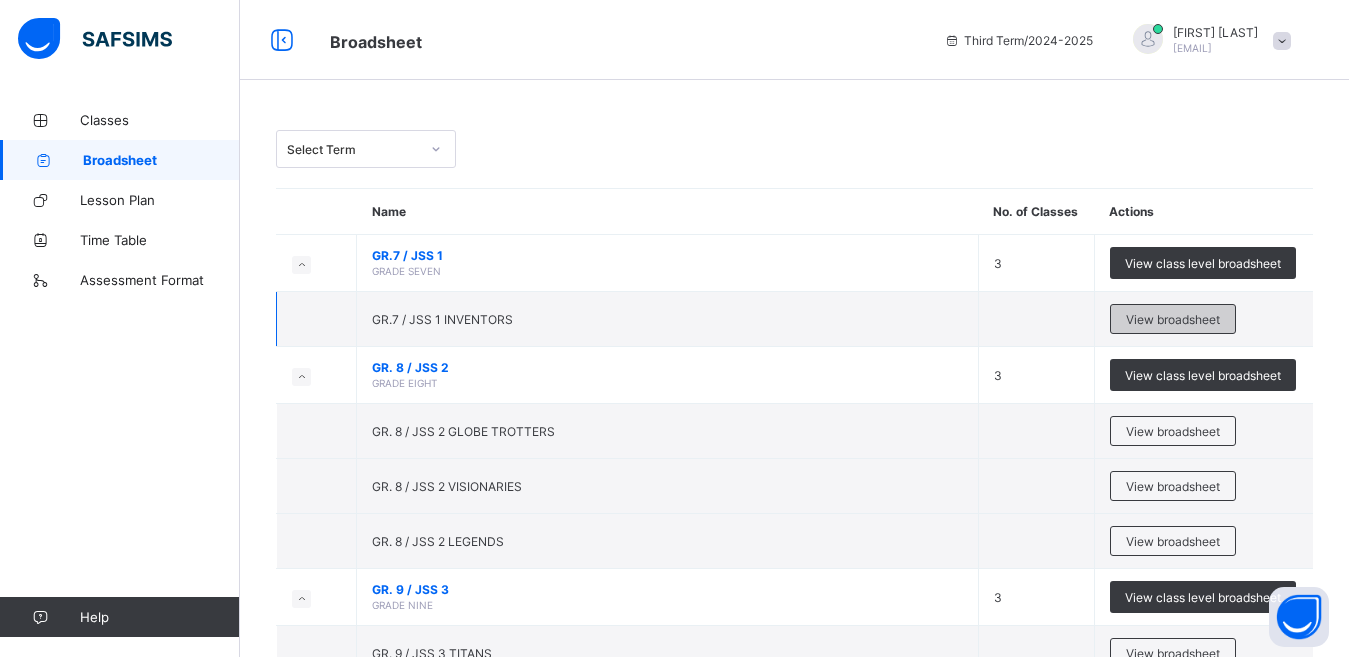 click on "View broadsheet" at bounding box center (1173, 319) 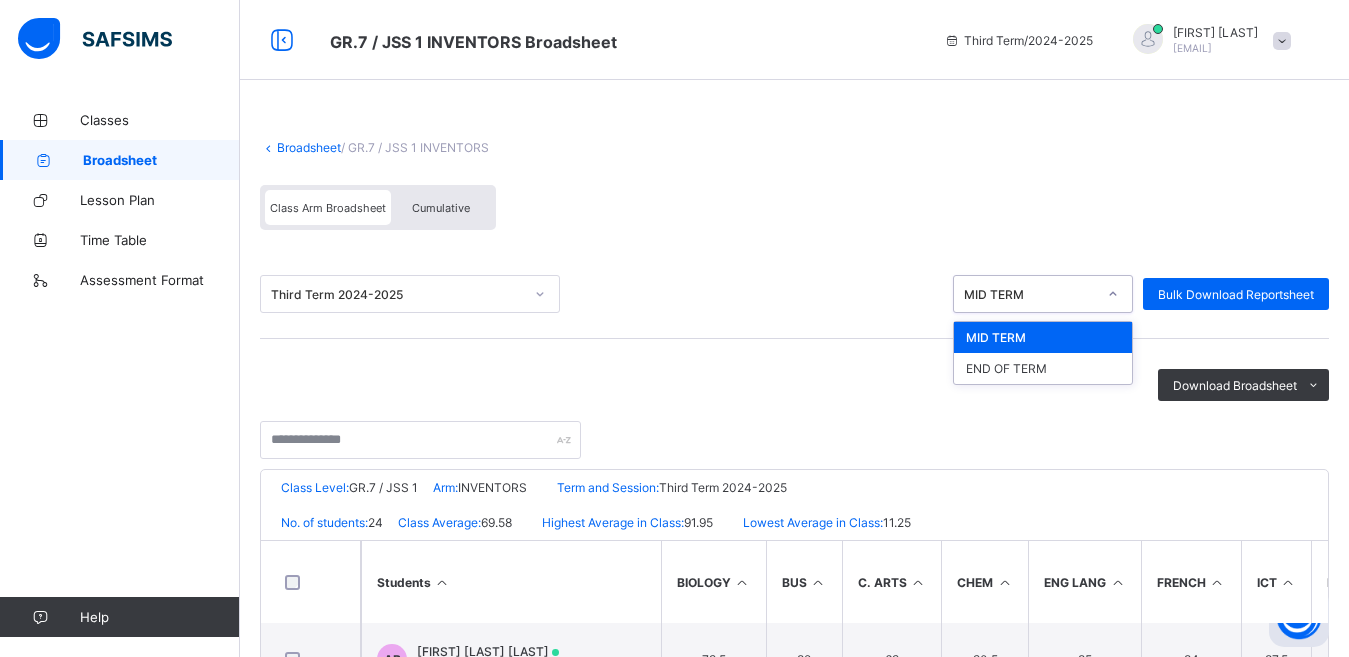 click 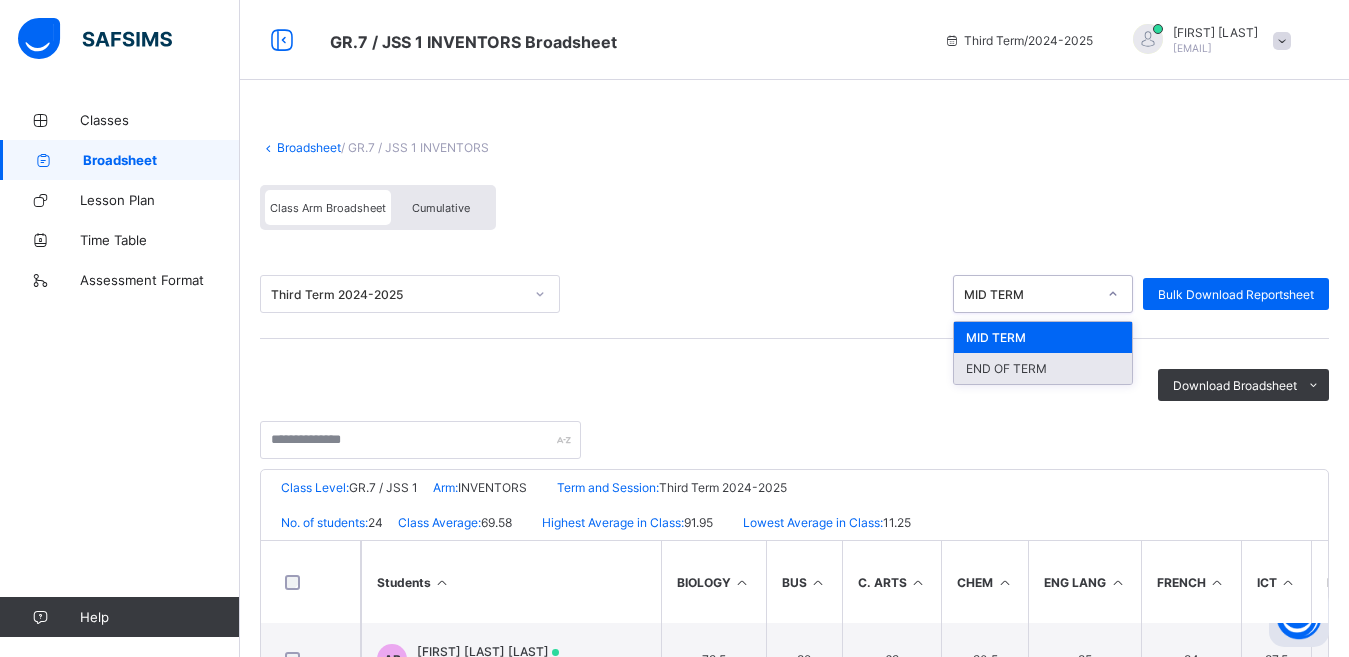 click on "END OF TERM" at bounding box center [1043, 368] 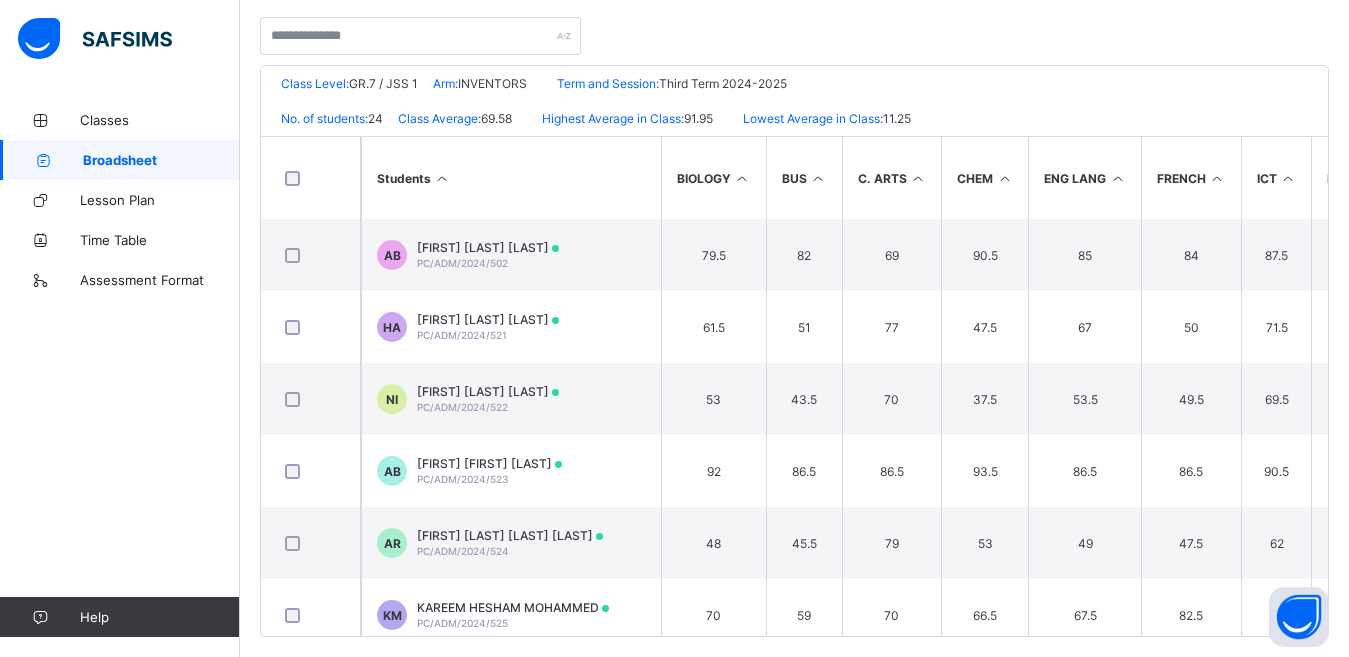 scroll, scrollTop: 424, scrollLeft: 0, axis: vertical 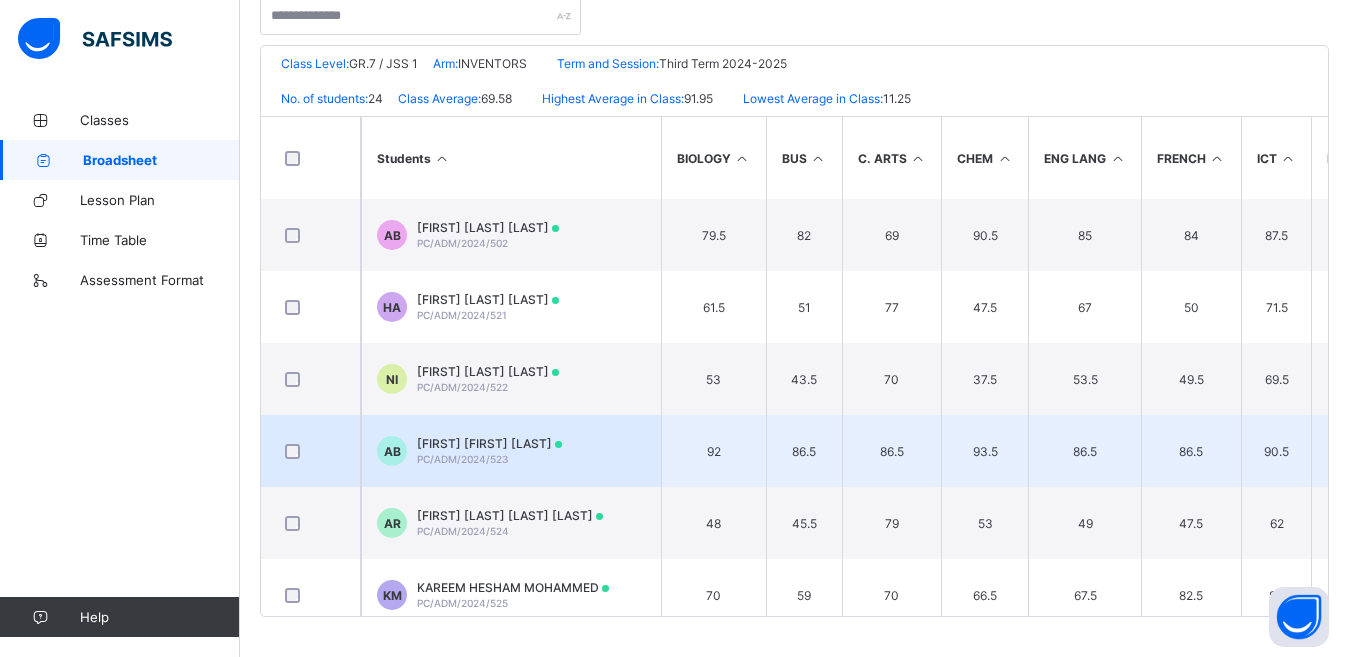 click on "AARPIT SANDEEP BHANGARE   PC/ADM/2024/523" at bounding box center (489, 451) 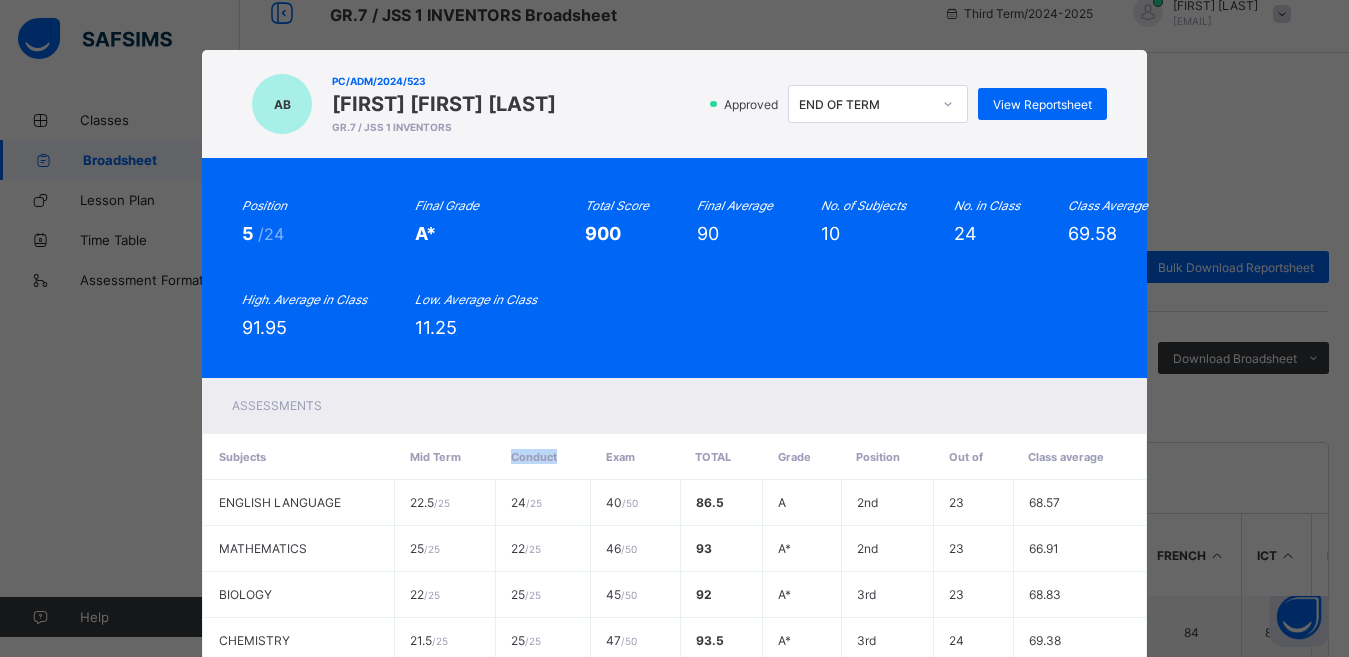 scroll, scrollTop: 0, scrollLeft: 0, axis: both 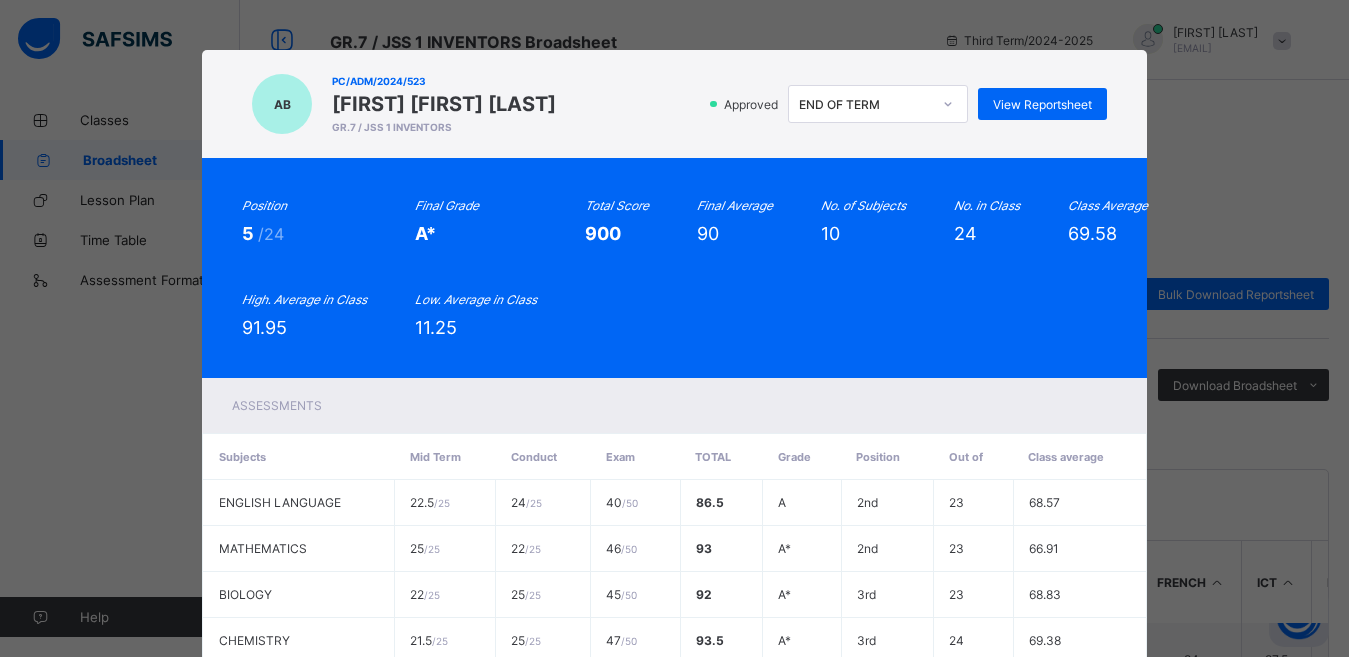 click on "AB   PC/ADM/2024/523     [FIRST] [FIRST] [LAST]     GR.7 / JSS 1 INVENTORS   Approved END OF TERM View Reportsheet     Position         5       /24         Final Grade         A*         Total Score         900         Final Average         90         No. of Subjects         10         No. in Class         24         Class Average         69.58         High. Average in Class         91.95         Low. Average in Class         11.25     Assessments     Subjects       Mid Term      Conduct      Exam       Total         Grade         Position         Out of         Class average       ENGLISH LANGUAGE     22.5 / 25     24 / 25     40 / 50     86.5     A     2nd     23     68.57     MATHEMATICS     25 / 25     22 / 25     46 / 50     93     A*     2nd     23     66.91     BIOLOGY     22 / 25     25 / 25     45 / 50     92     A*     3rd     23     68.83     CHEMISTRY     21.5 / 25     25 / 25     47 / 50     93.5     A*     3rd     24     69.38     PHYSICS     23.5 / 25     25 / 25     47 / 50     95.5     A*" at bounding box center [674, 328] 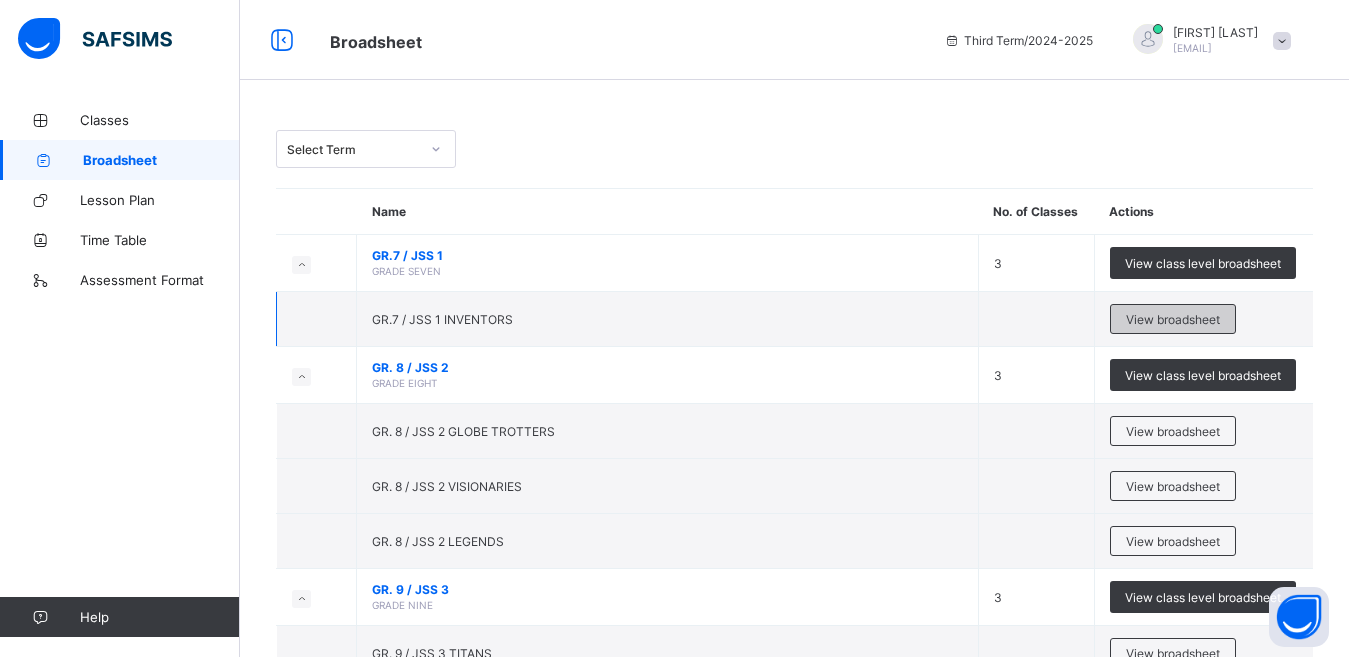 click on "View broadsheet" at bounding box center [1173, 319] 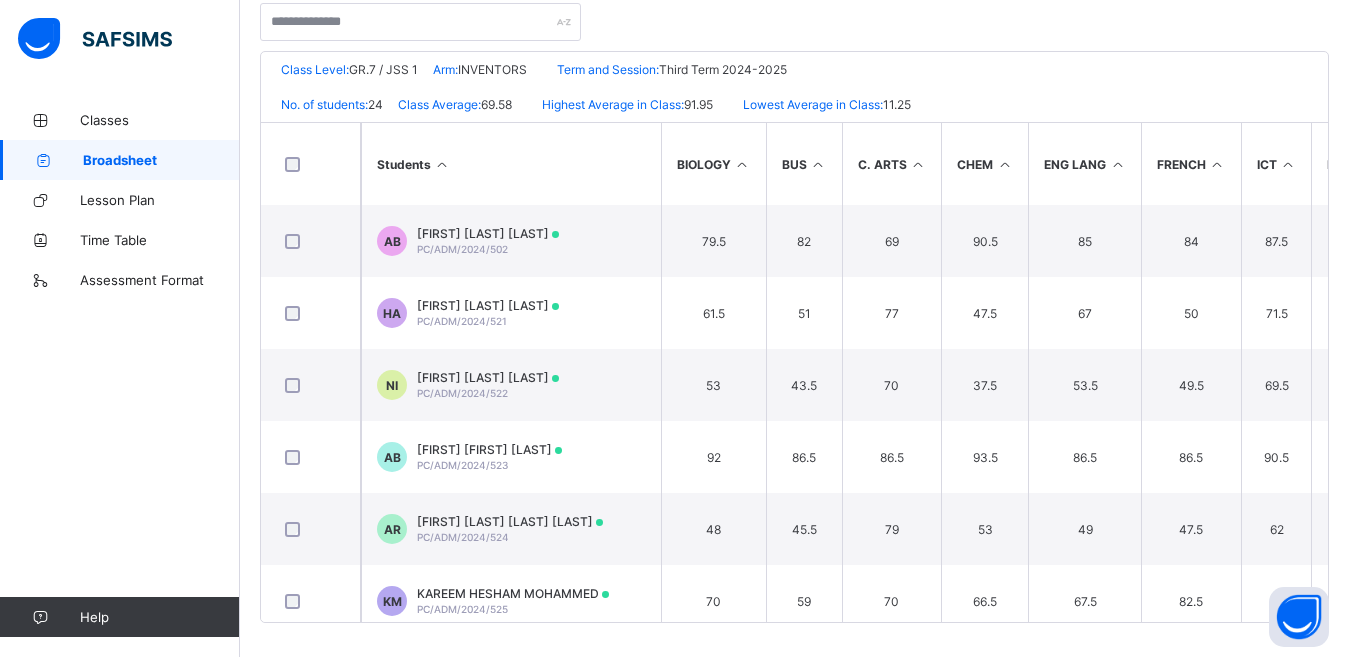 scroll, scrollTop: 424, scrollLeft: 0, axis: vertical 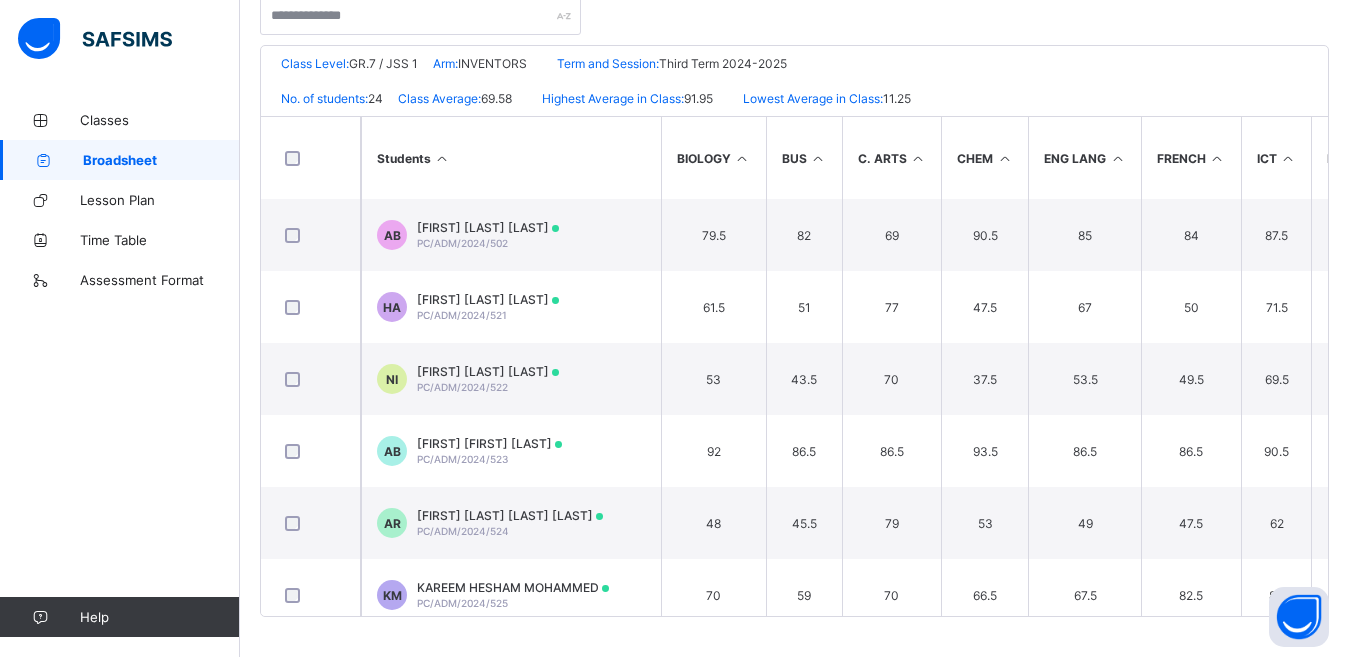 click on "Broadsheet  / GR.7 / JSS 1 INVENTORS Class Arm Broadsheet Cumulative Third Term 2024-2025 MID TERM Bulk Download Reportsheet Download Broadsheet PDF Excel sheet PRIME COLLEGE KANO Date: [DATE], [TIME]  Class Level:  GR.7 / JSS 1  Arm:  INVENTORS  Term and Session:  Third Term 2024-2025  No. of students:  24  Class Average:  69.58  Highest Average in Class:  91.95  Lowest Average in Class:  11.25 S/NO Admission No. Full Name BIOLOGY BUS C. ARTS CHEM ENG LANG FRENCH ICT IRS MATHS PHYSICS S/SCI No. of Subjects TOTAL Average Position Grade 1 PC/ADM/2024/502 [LAST] [LAST] [LAST]   79.5   82   69   90.5   85   84   87.5   79.5   83.5   87.5   94 11 922 83.82 7th A 2 PC/ADM/2024/521 [FIRST] [LAST] [LAST]   61.5   51   77   47.5   67   50   71.5   65.5   53   77   75 11 696 63.27 15th C 3 PC/ADM/2024/522 [LAST] [LAST] [LAST]   53   43.5   70   37.5   53.5   49.5   69.5   62   60.5   63.5   49 11 611.5 55.59 20th D 4 PC/ADM/2024/523 [FIRST] [LAST] [LAST]   92   86.5   86.5   93.5   86.5   86.5   90.5" at bounding box center (794, 166) 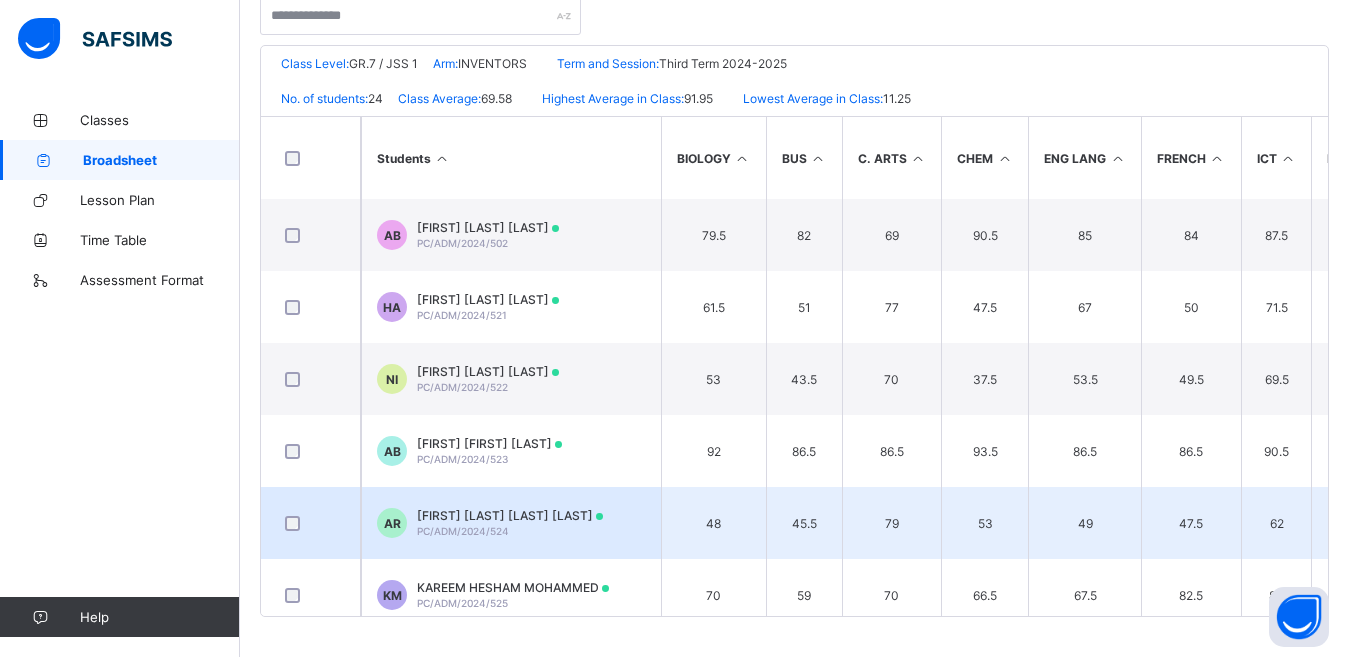 click on "62" at bounding box center [1276, 523] 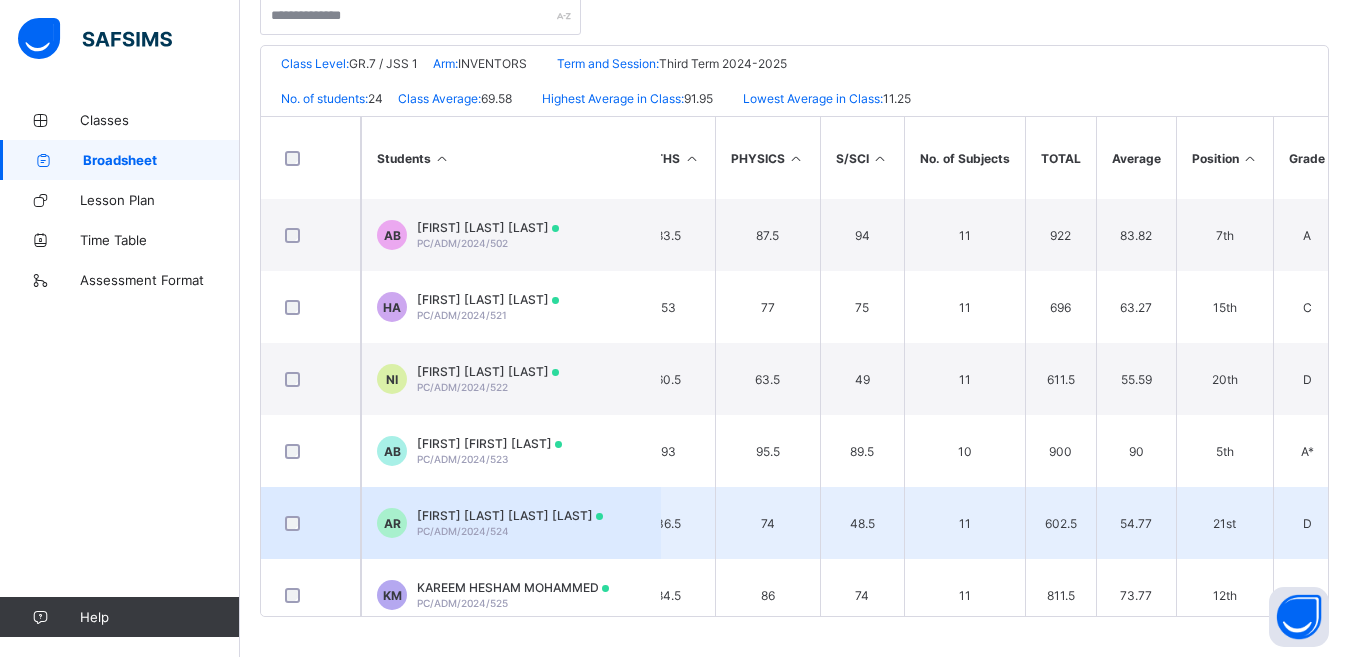 scroll, scrollTop: 0, scrollLeft: 762, axis: horizontal 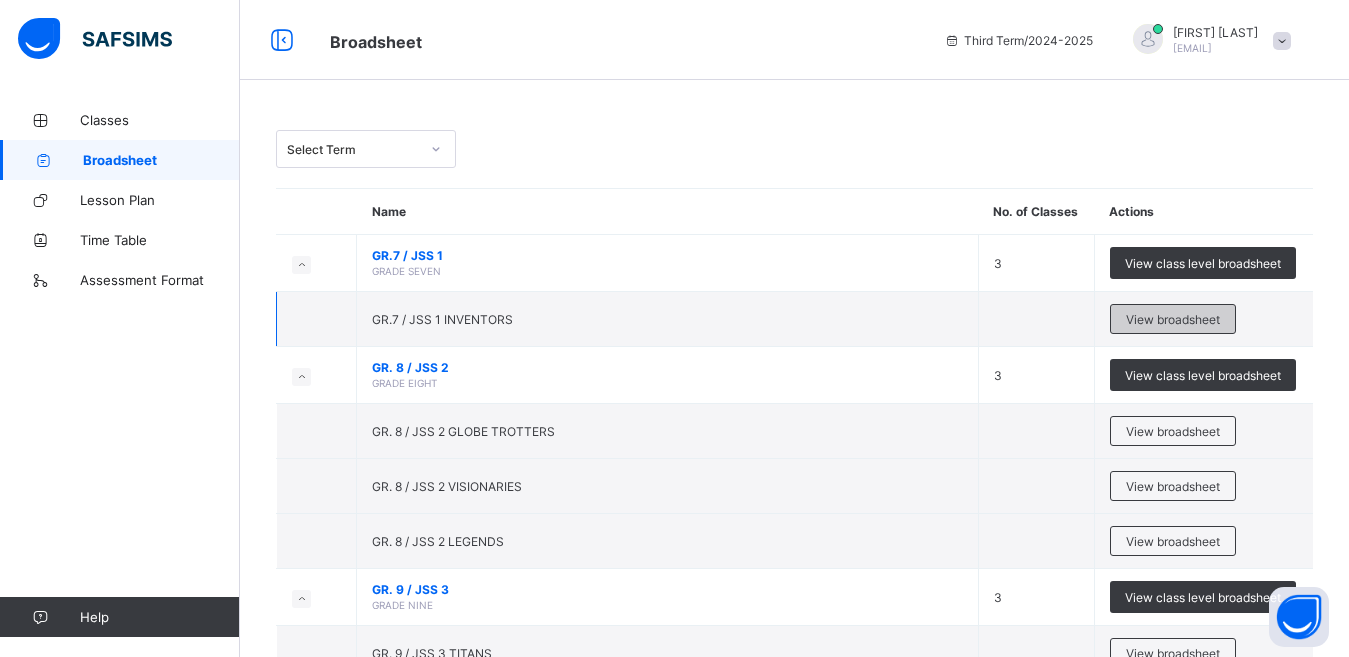 click on "View broadsheet" at bounding box center (1173, 319) 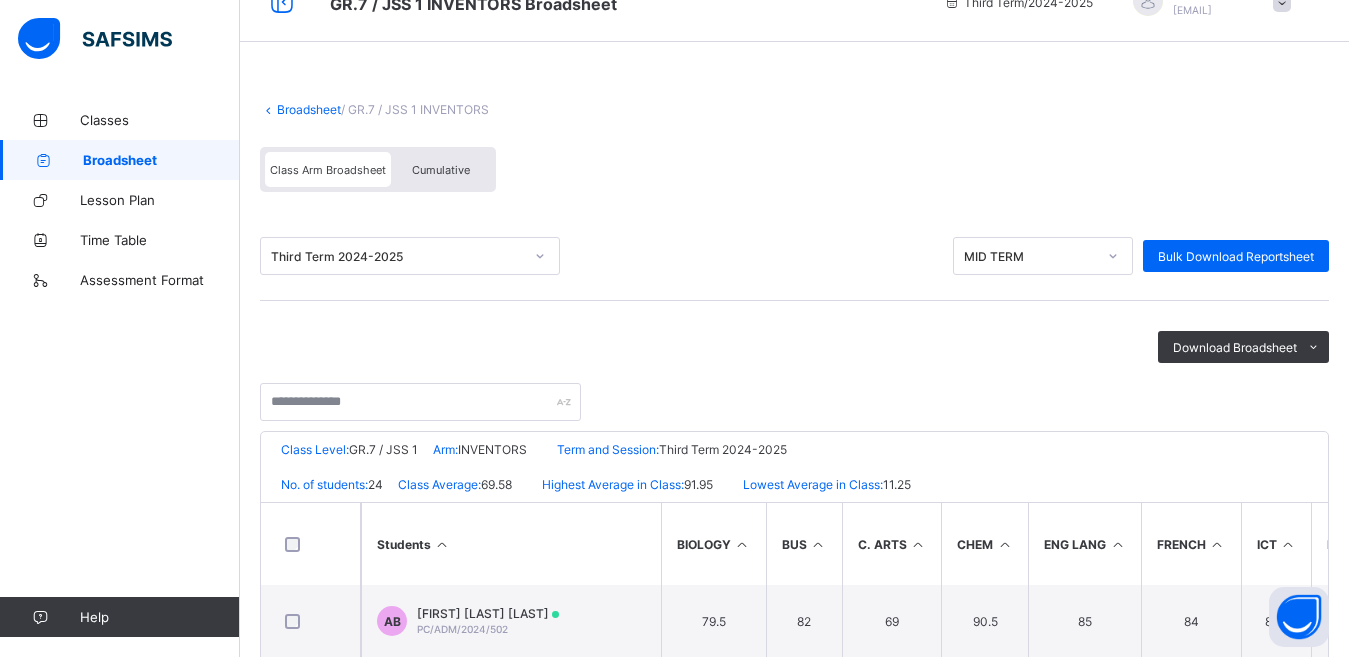 scroll, scrollTop: 0, scrollLeft: 0, axis: both 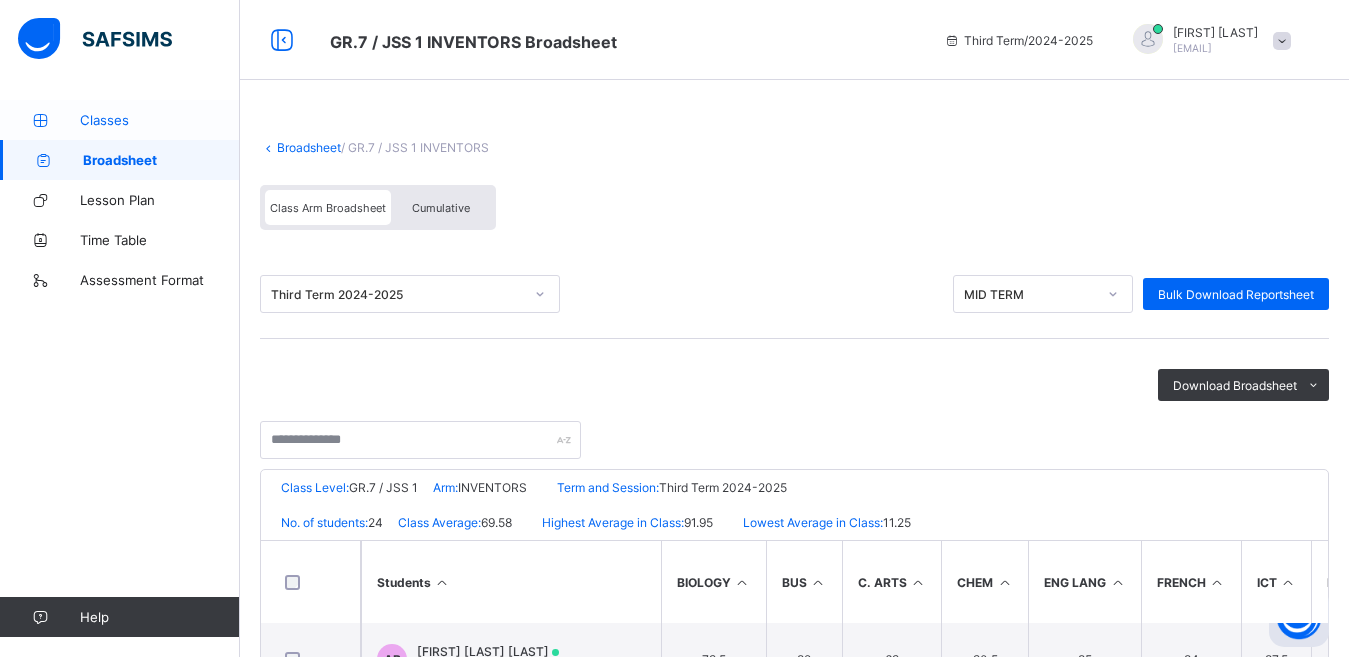 click on "Classes" at bounding box center [160, 120] 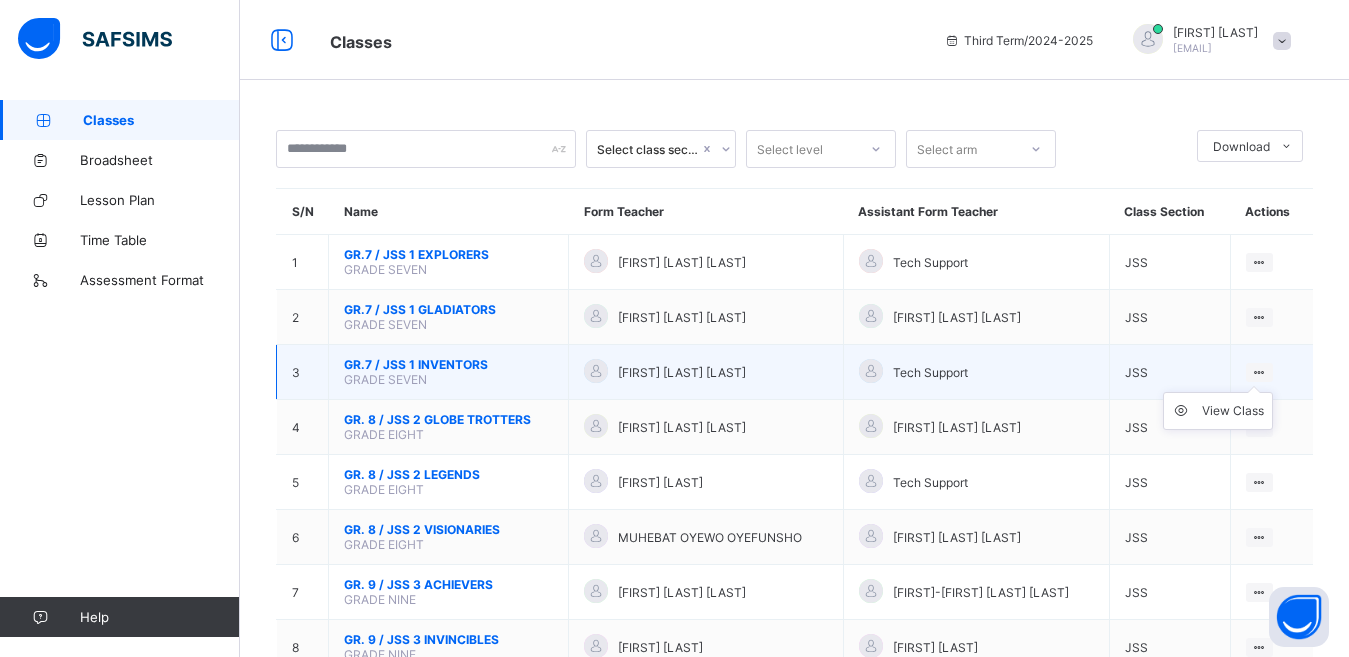 click at bounding box center (1259, 372) 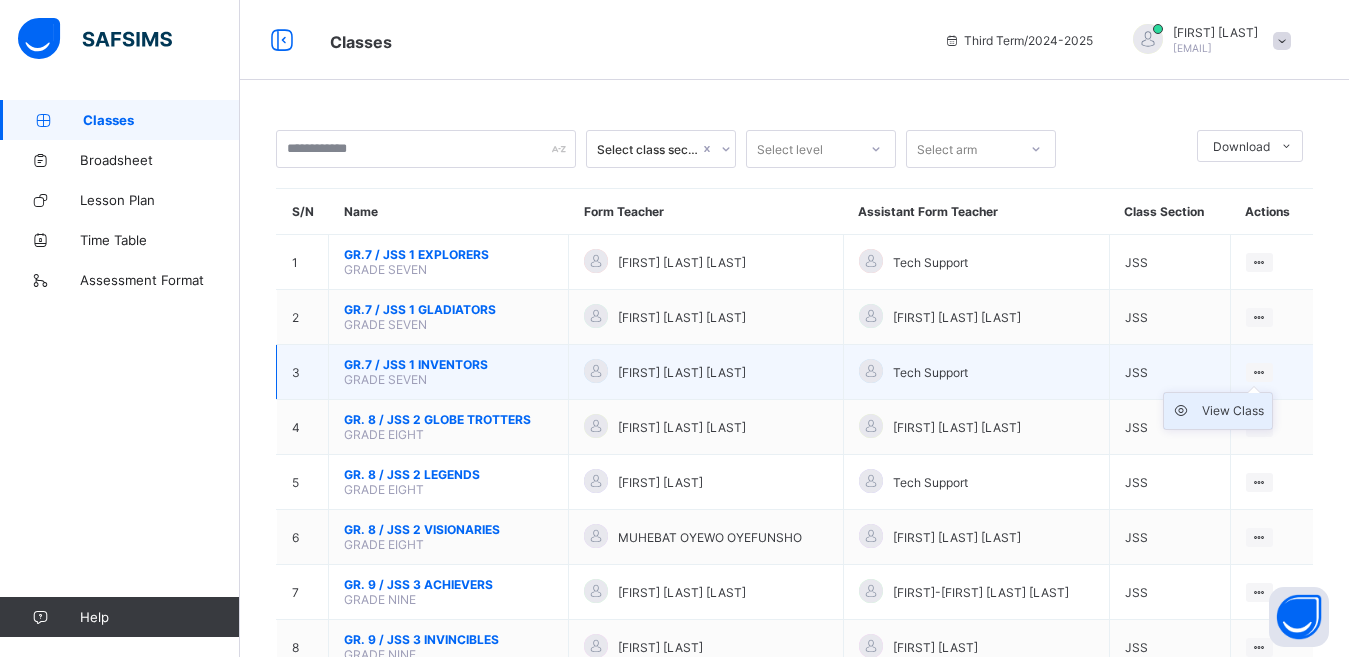 click on "View Class" at bounding box center [1233, 411] 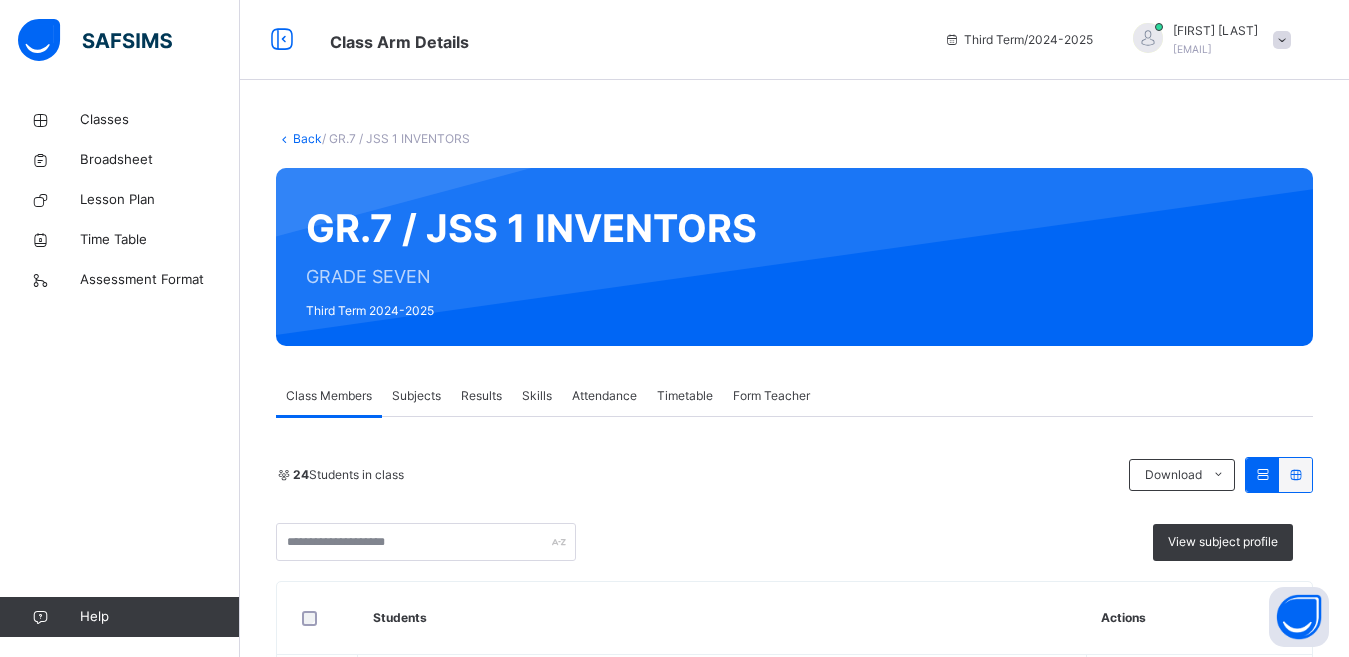 click on "Results" at bounding box center [481, 396] 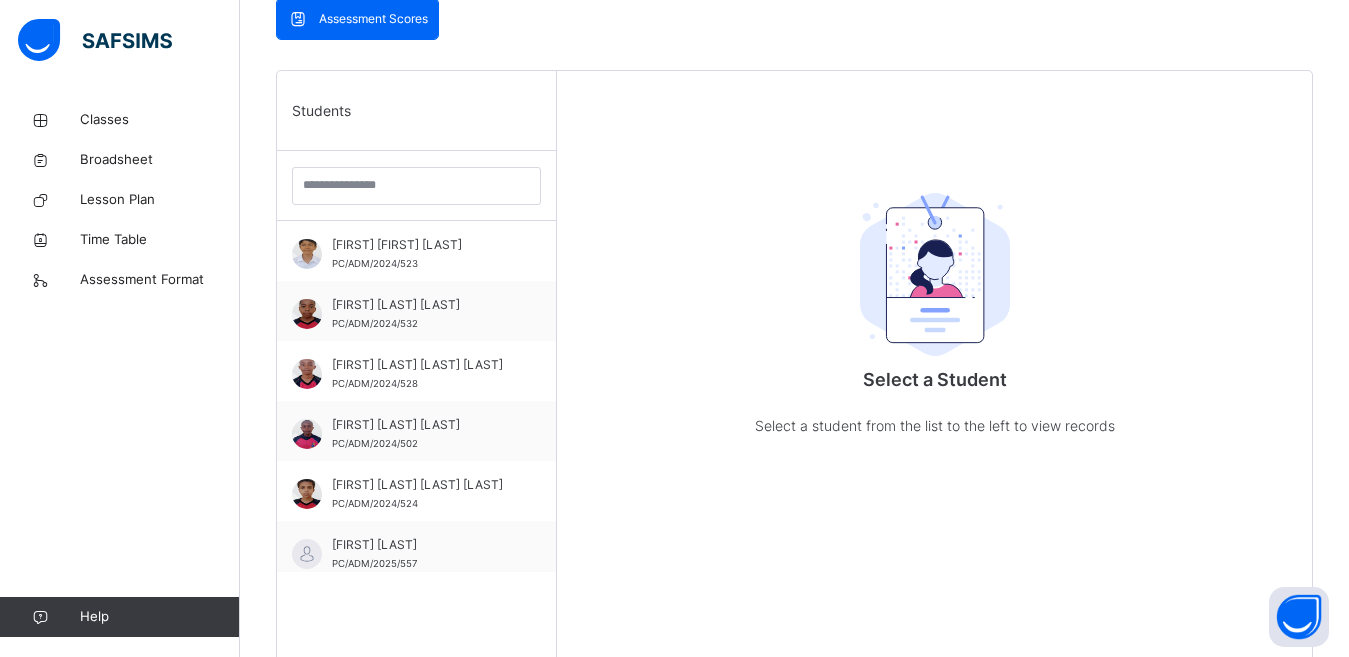 scroll, scrollTop: 480, scrollLeft: 0, axis: vertical 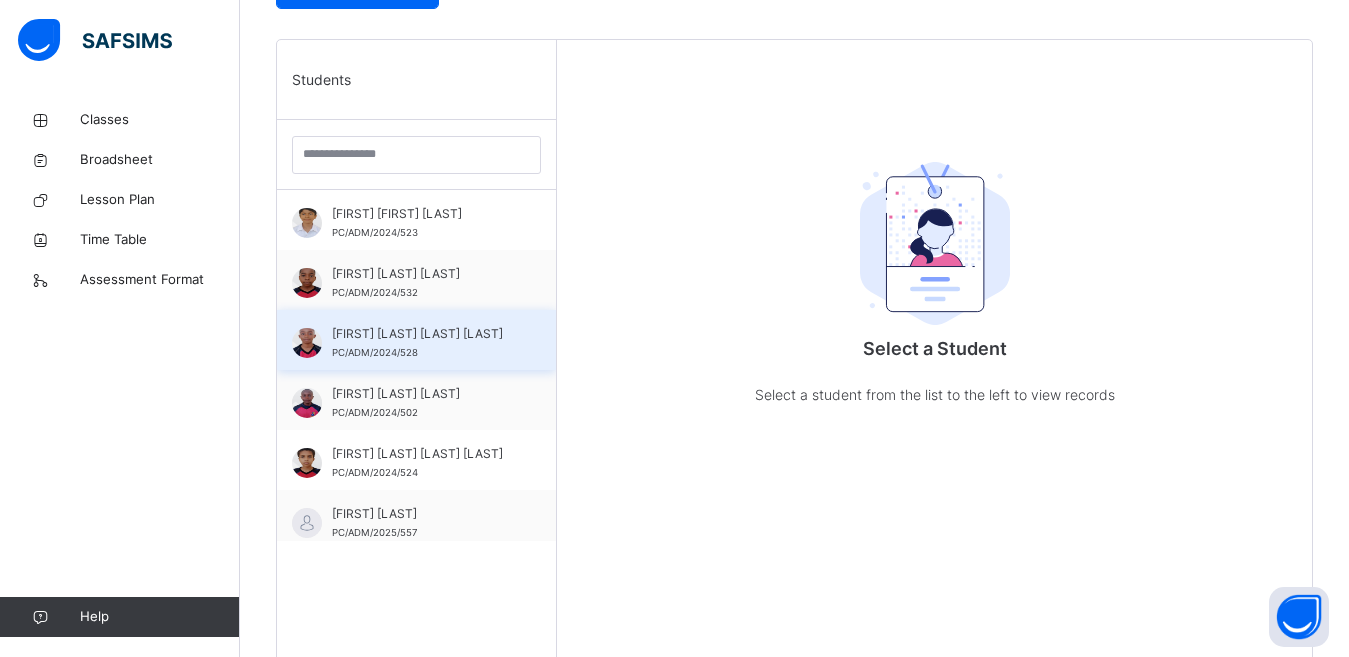 click on "[FIRST] [LAST] [LAST] [LAST]" at bounding box center [421, 334] 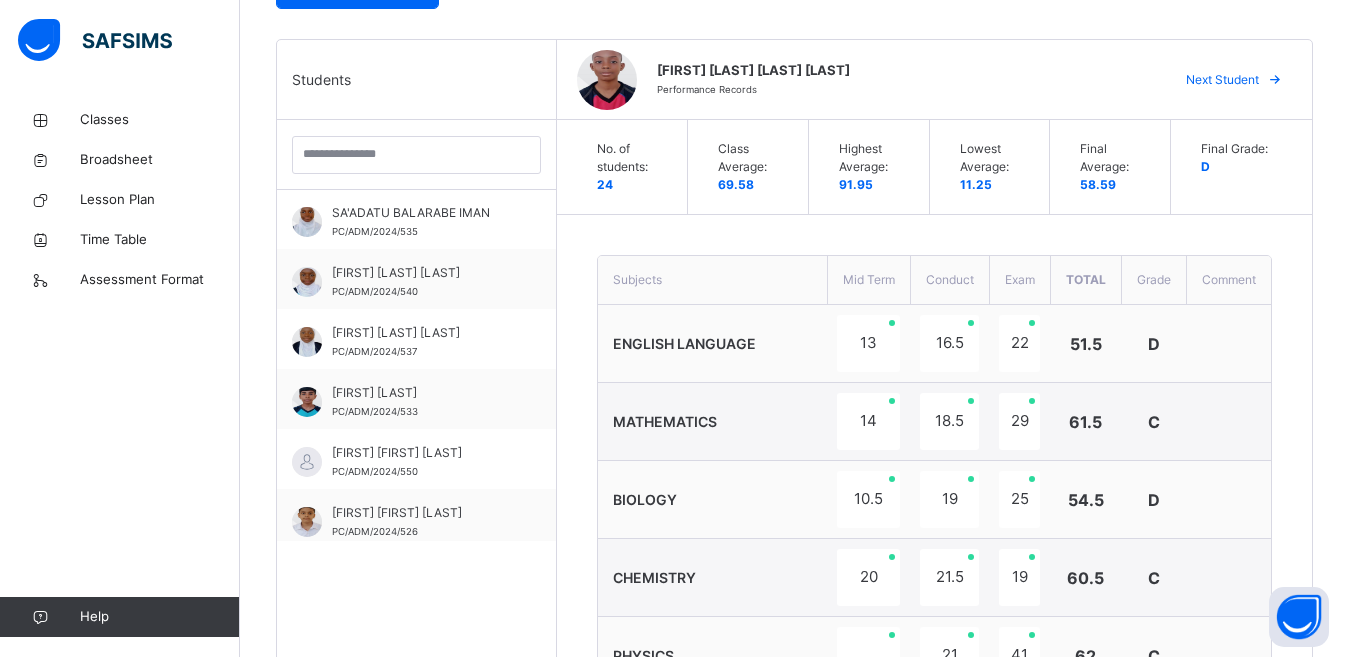 scroll, scrollTop: 1089, scrollLeft: 0, axis: vertical 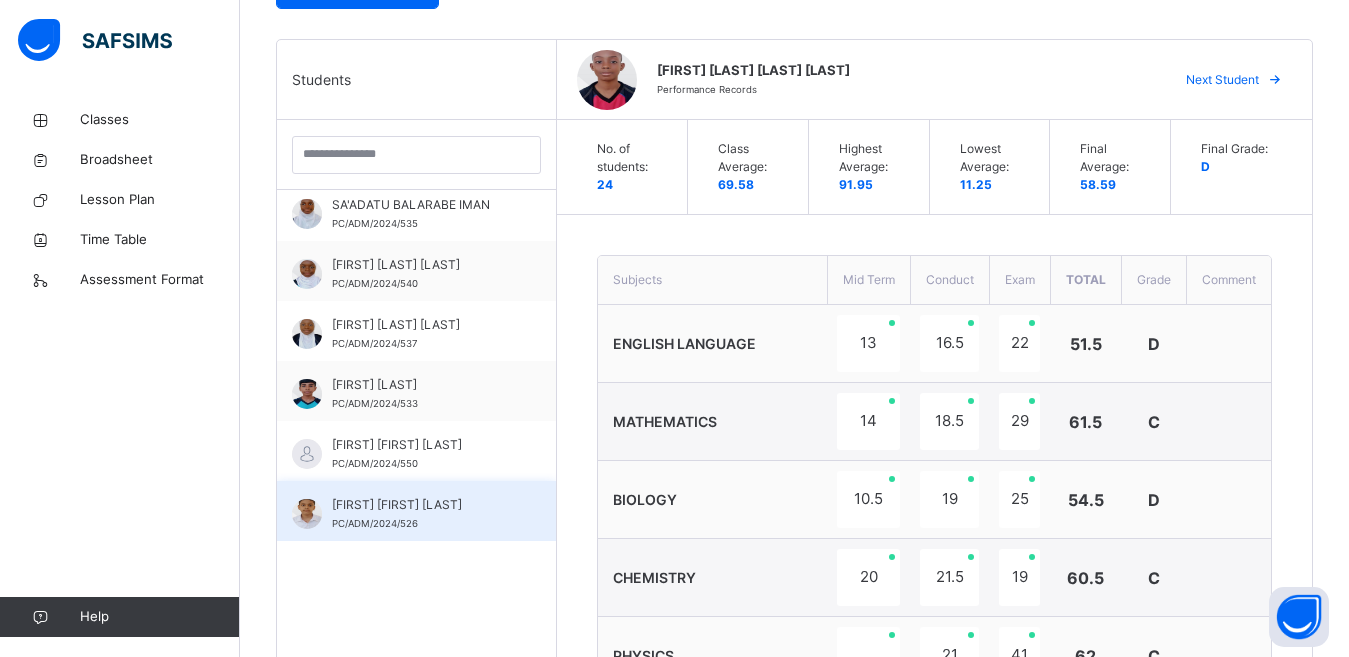 click on "[FIRST] [FIRST] [LAST]" at bounding box center (421, 505) 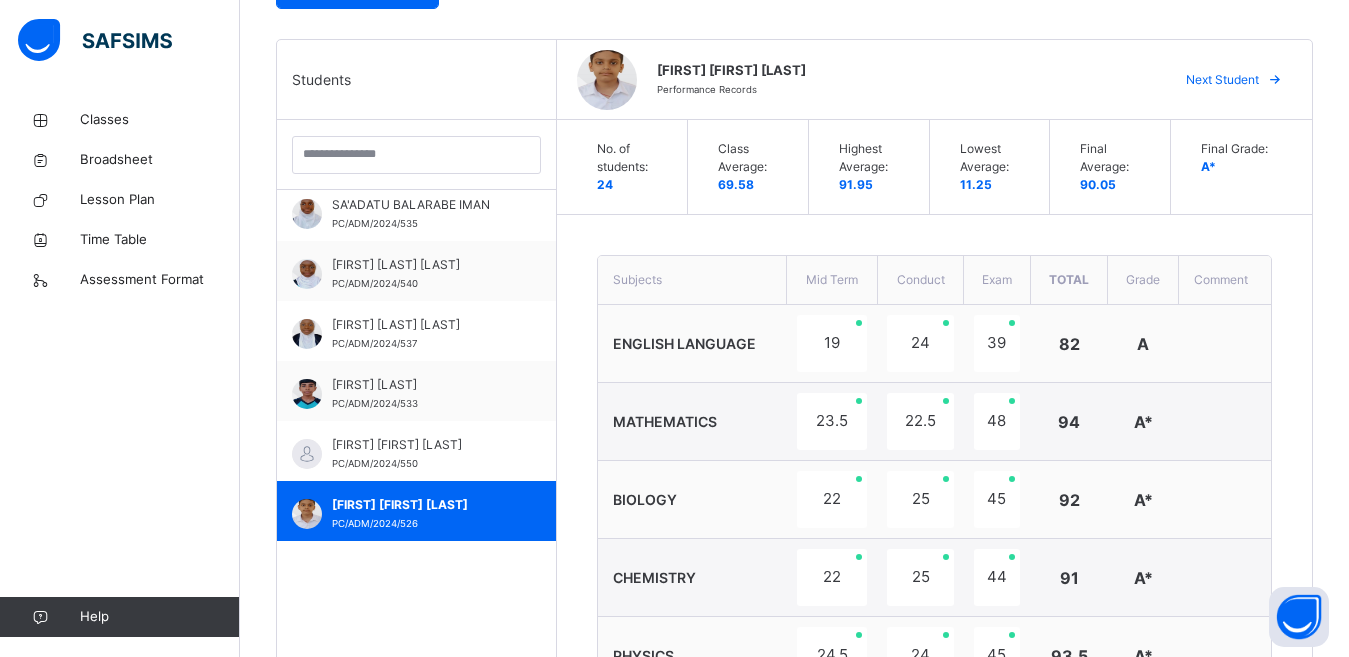 click at bounding box center [1275, 80] 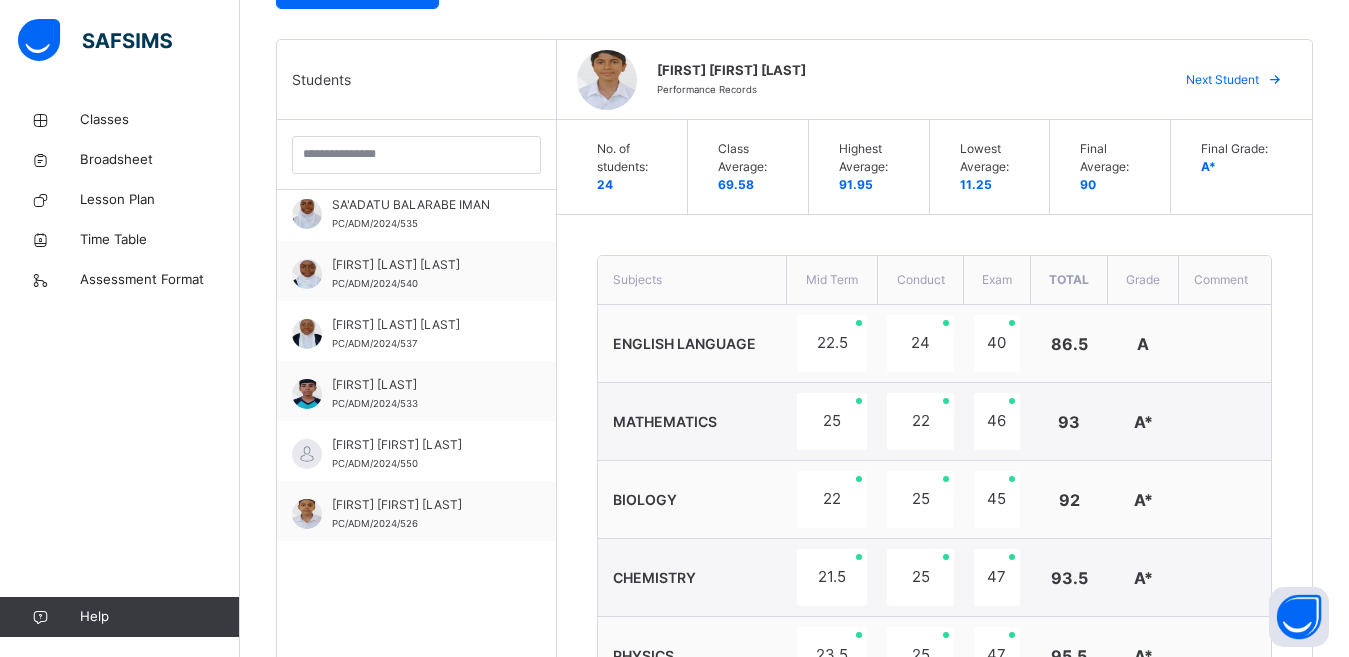 click at bounding box center [1275, 80] 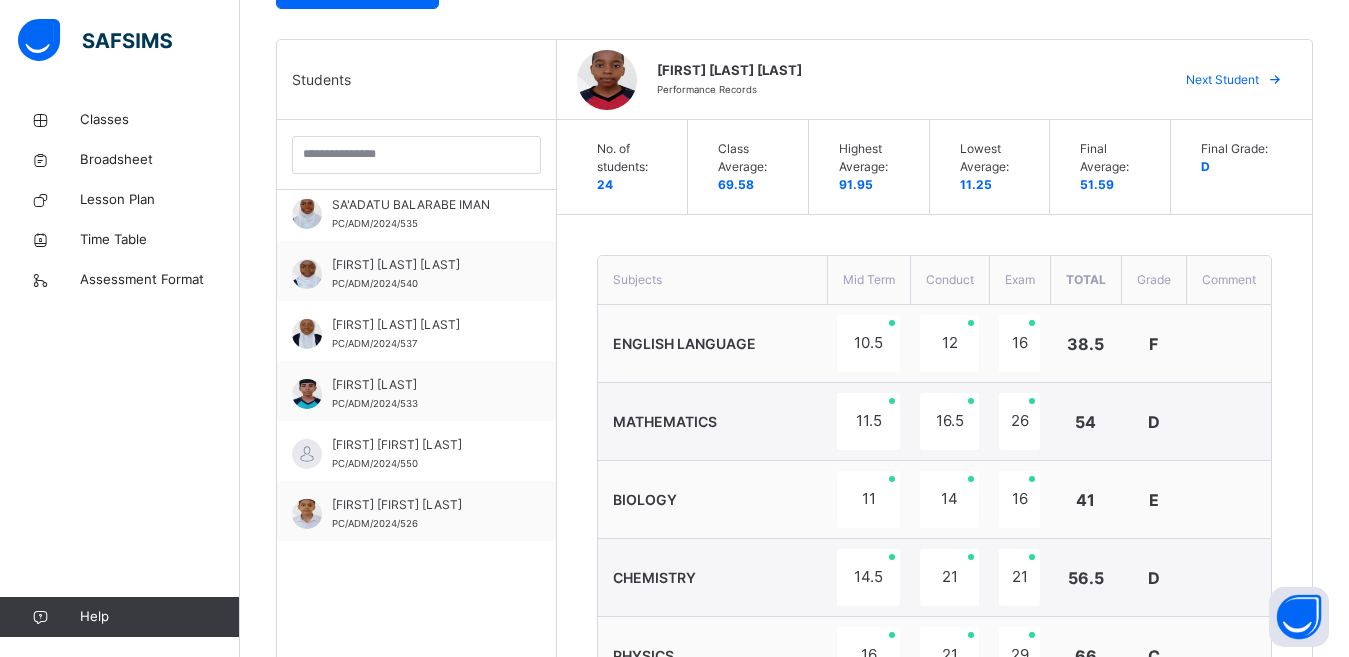 click at bounding box center [1275, 80] 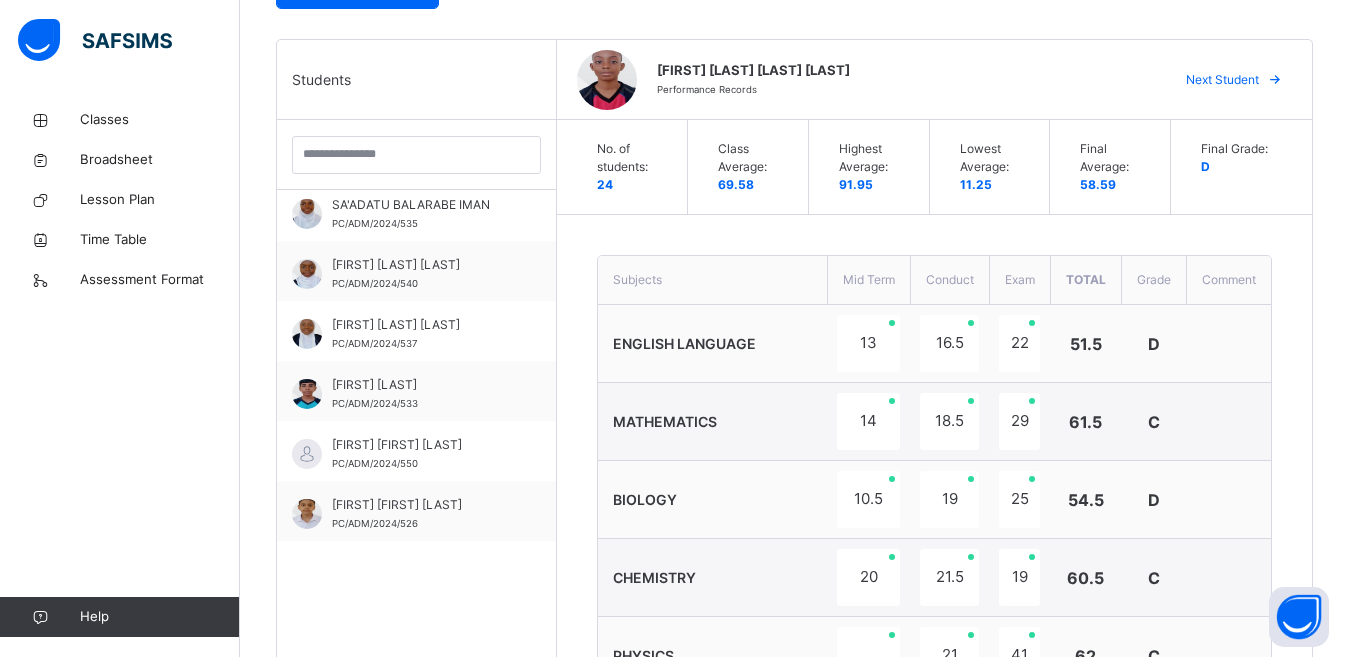 click at bounding box center (1275, 80) 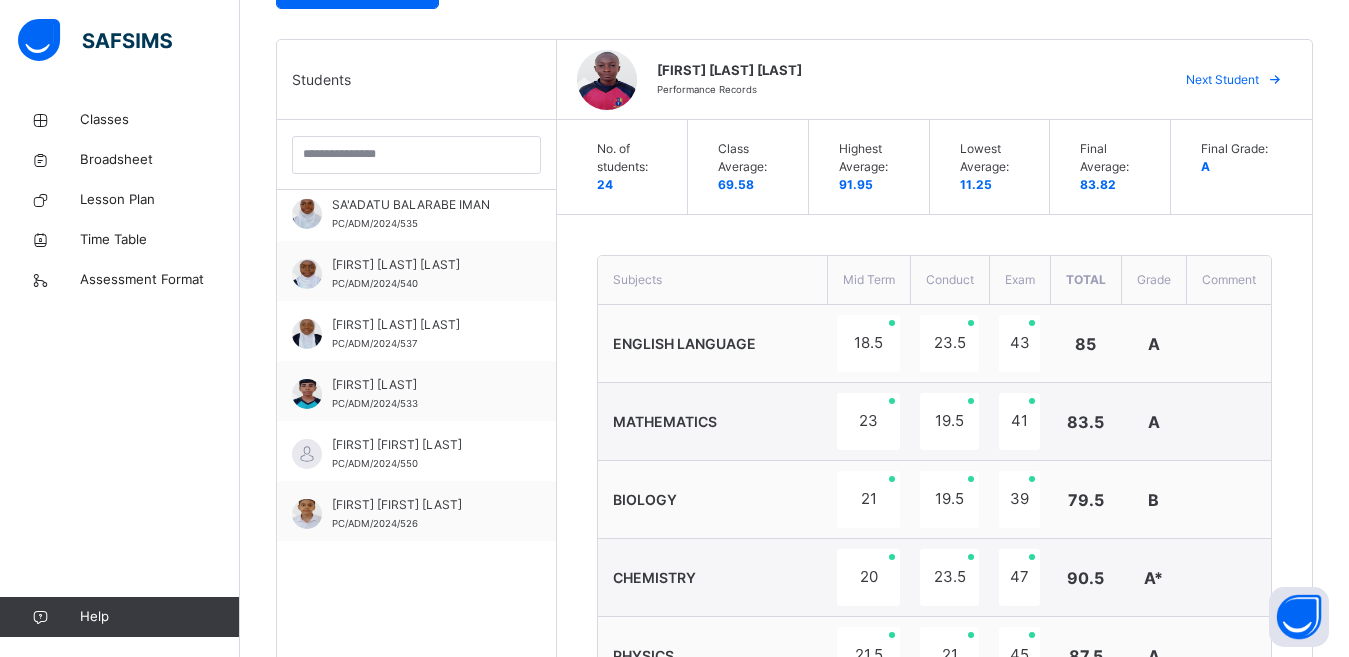 click at bounding box center [1275, 80] 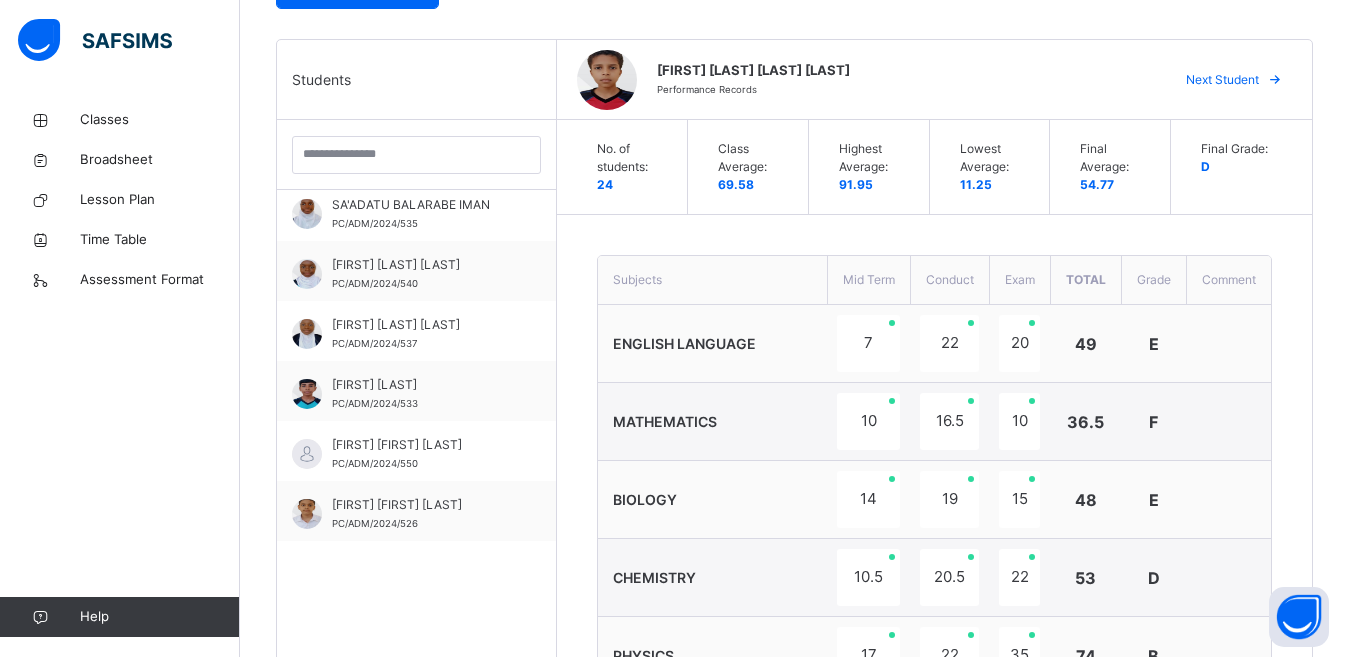 click at bounding box center (1275, 80) 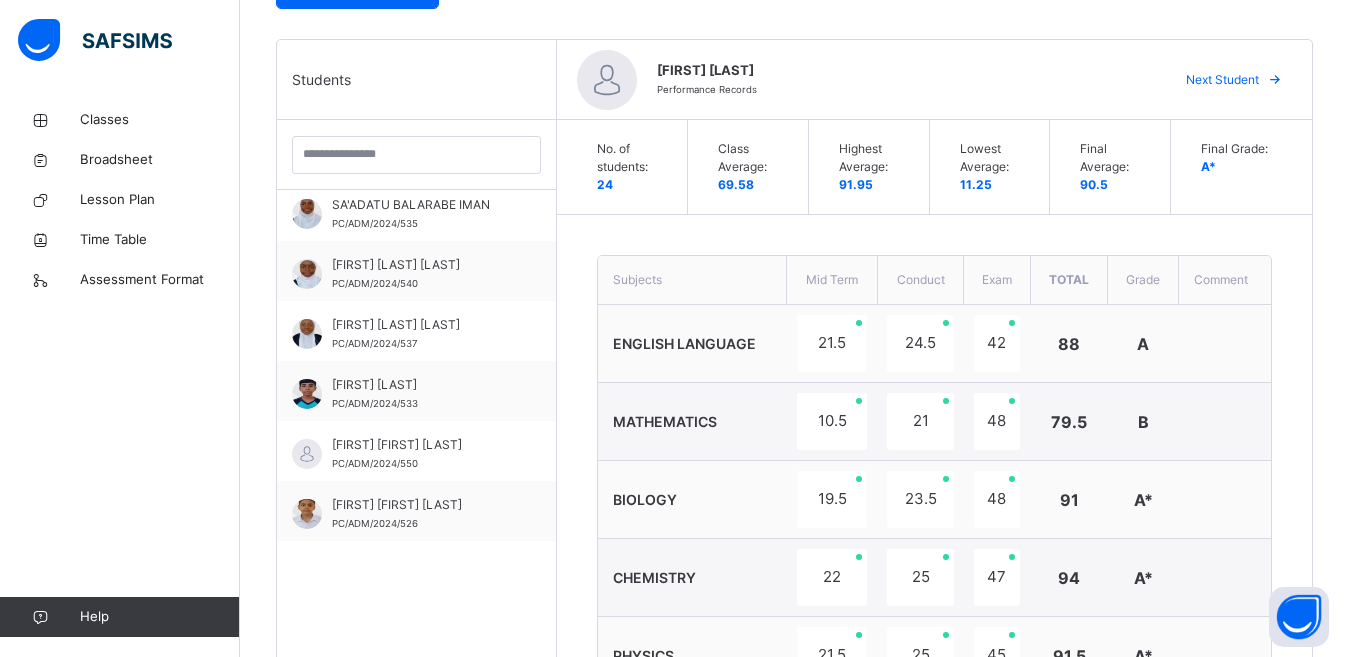 click at bounding box center [1275, 80] 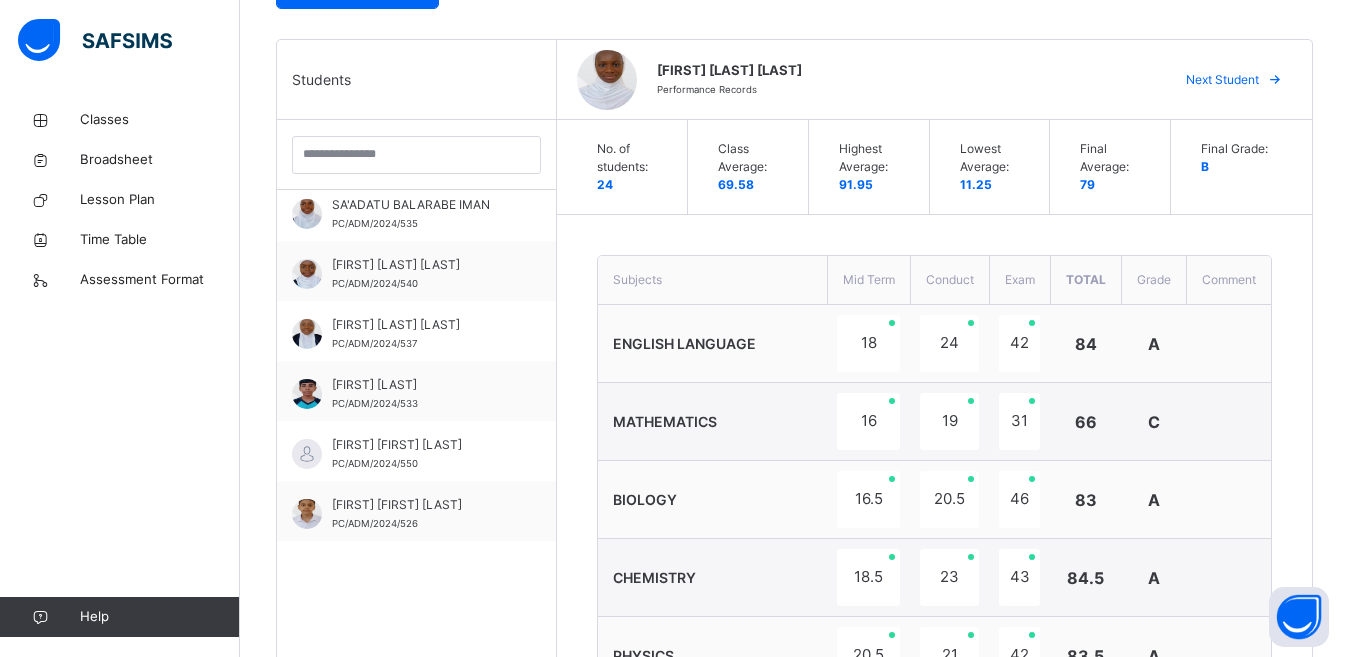 click at bounding box center [1275, 80] 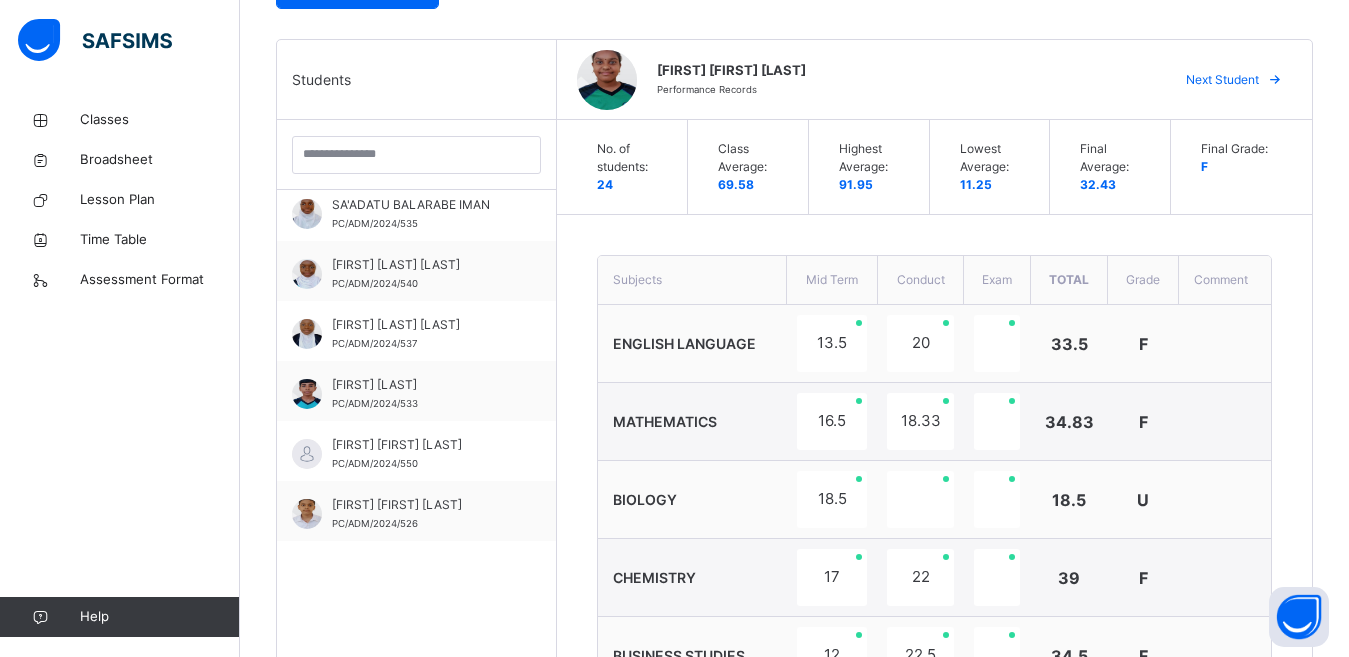 click at bounding box center [1275, 80] 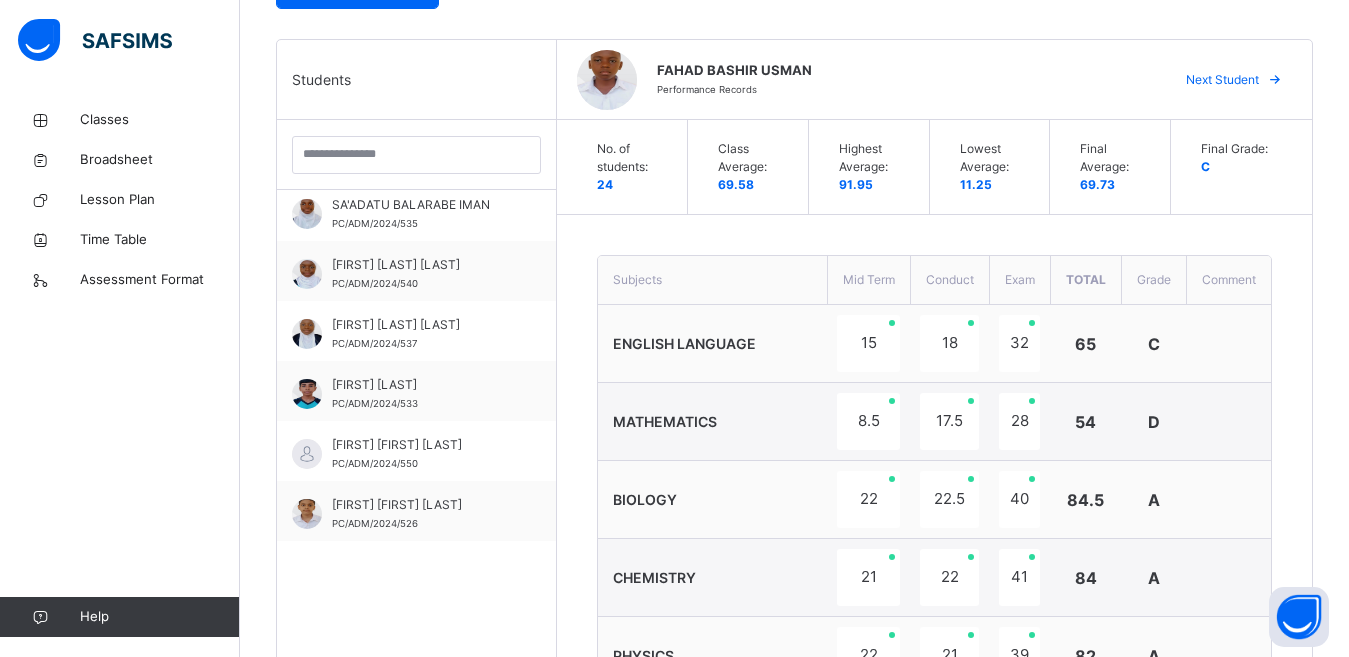 click at bounding box center (1275, 80) 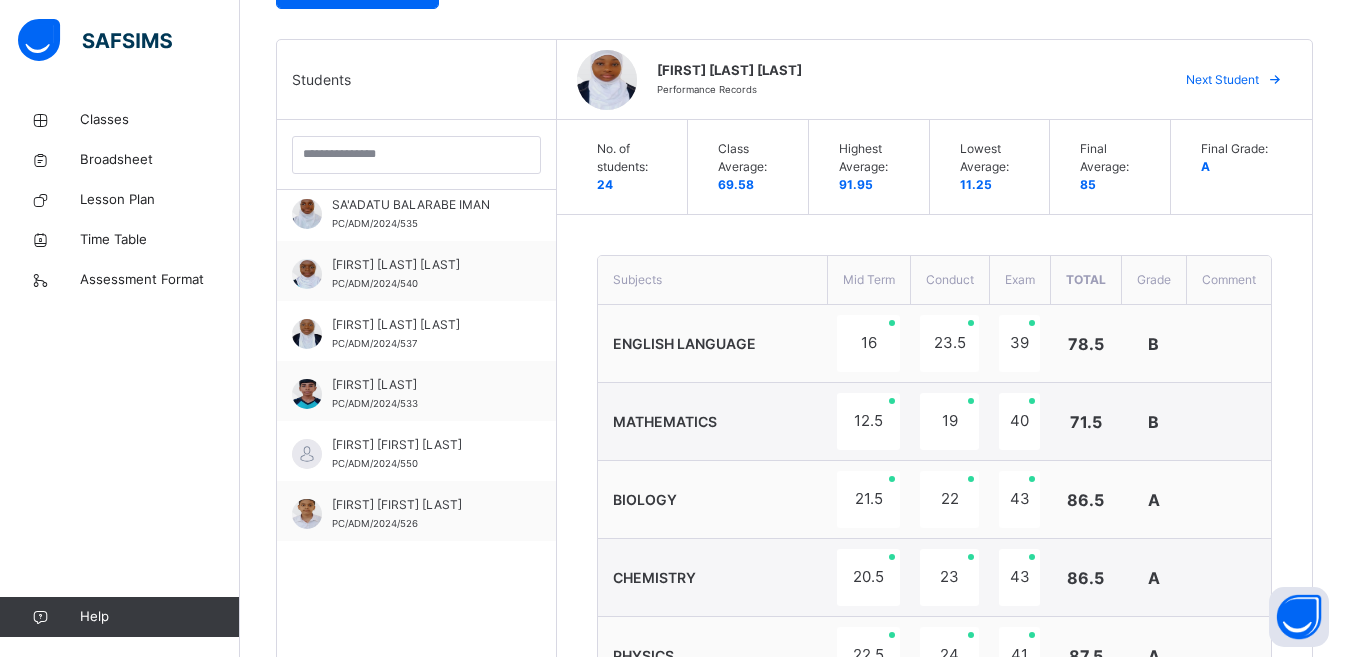 click at bounding box center [1275, 80] 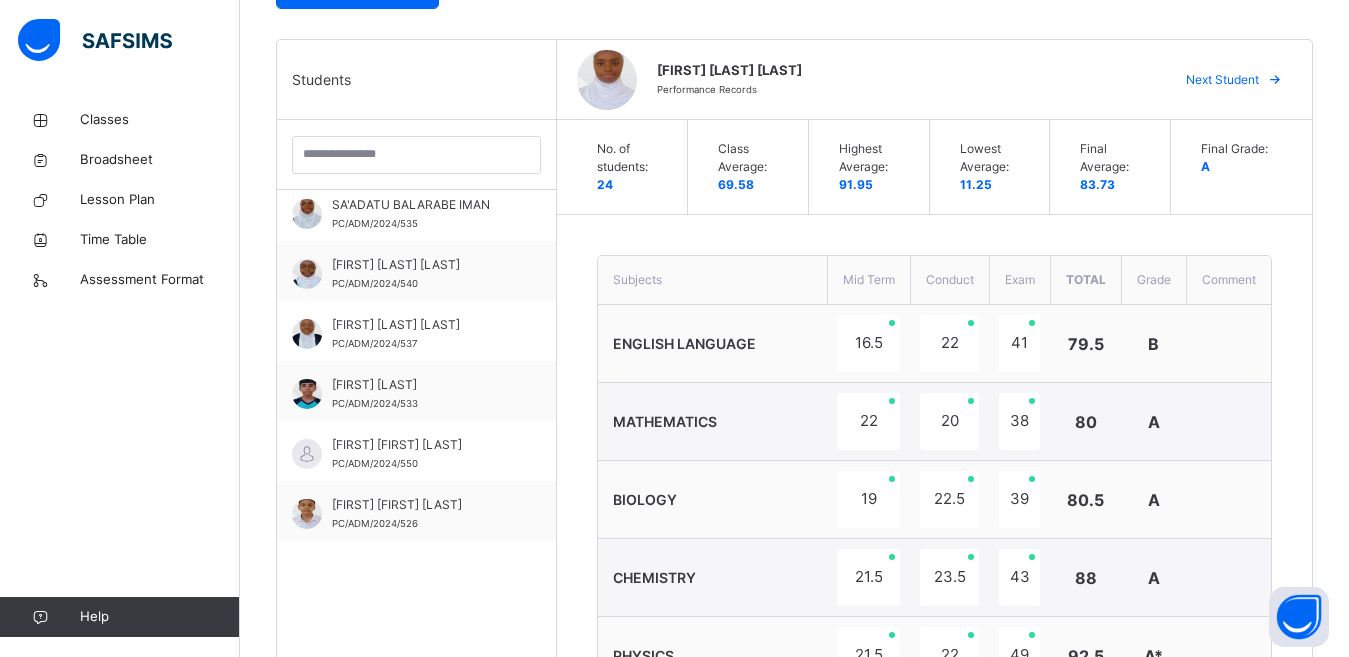 click at bounding box center (1275, 80) 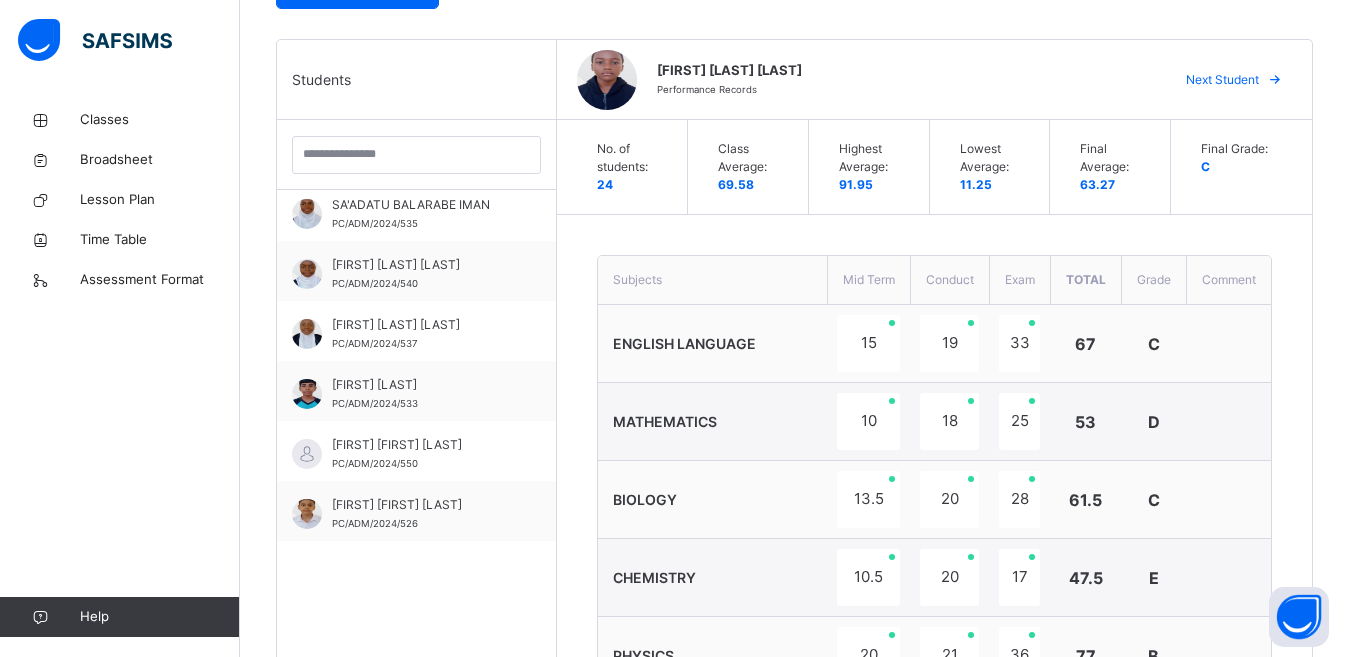 click at bounding box center [1275, 80] 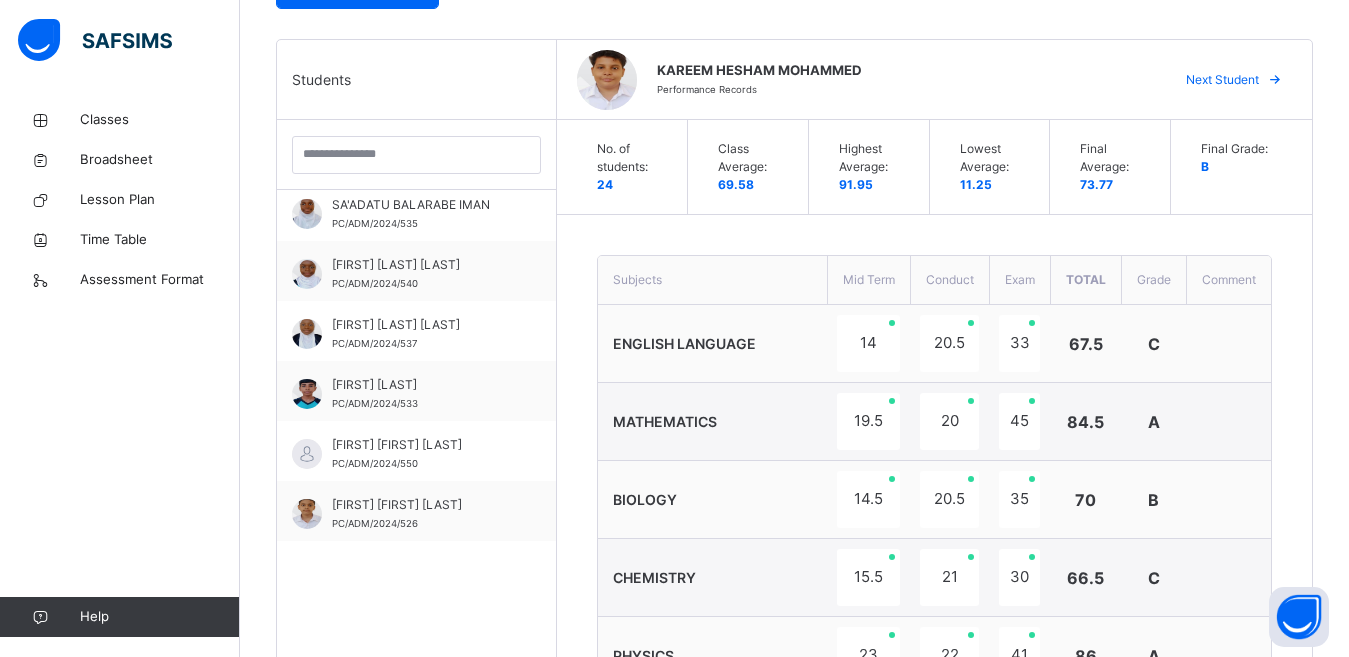 click at bounding box center [1275, 80] 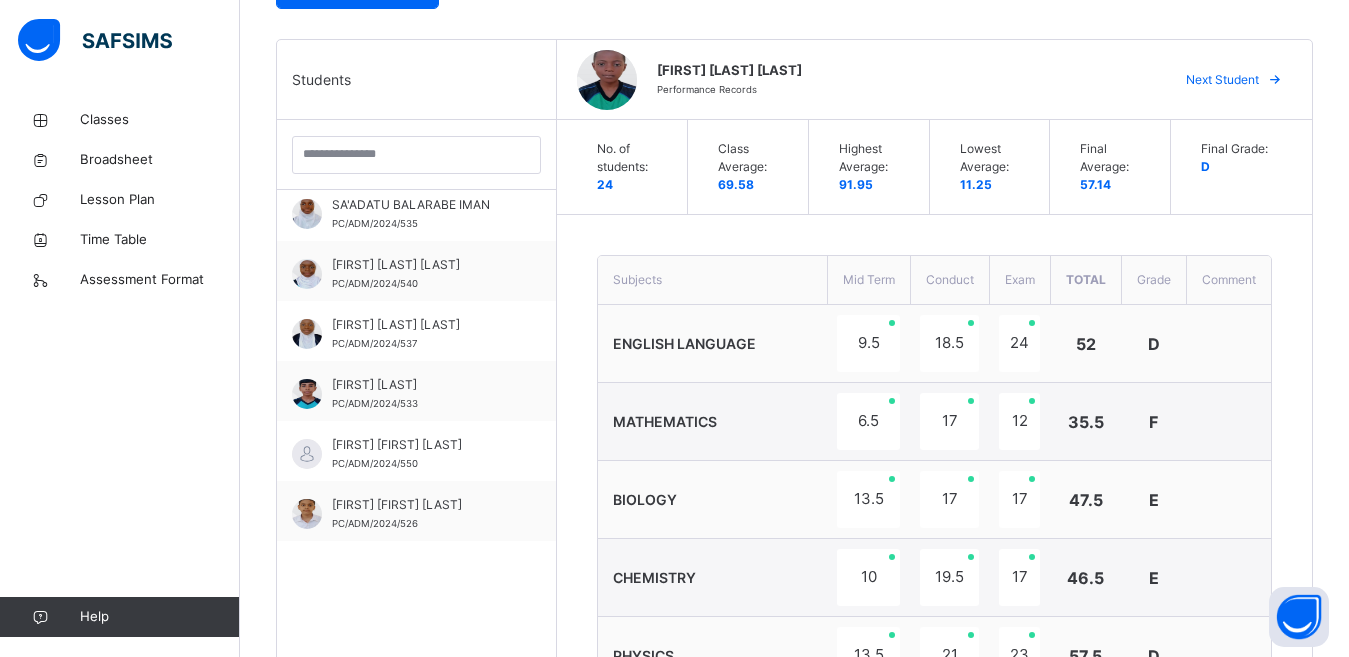 click at bounding box center [1275, 80] 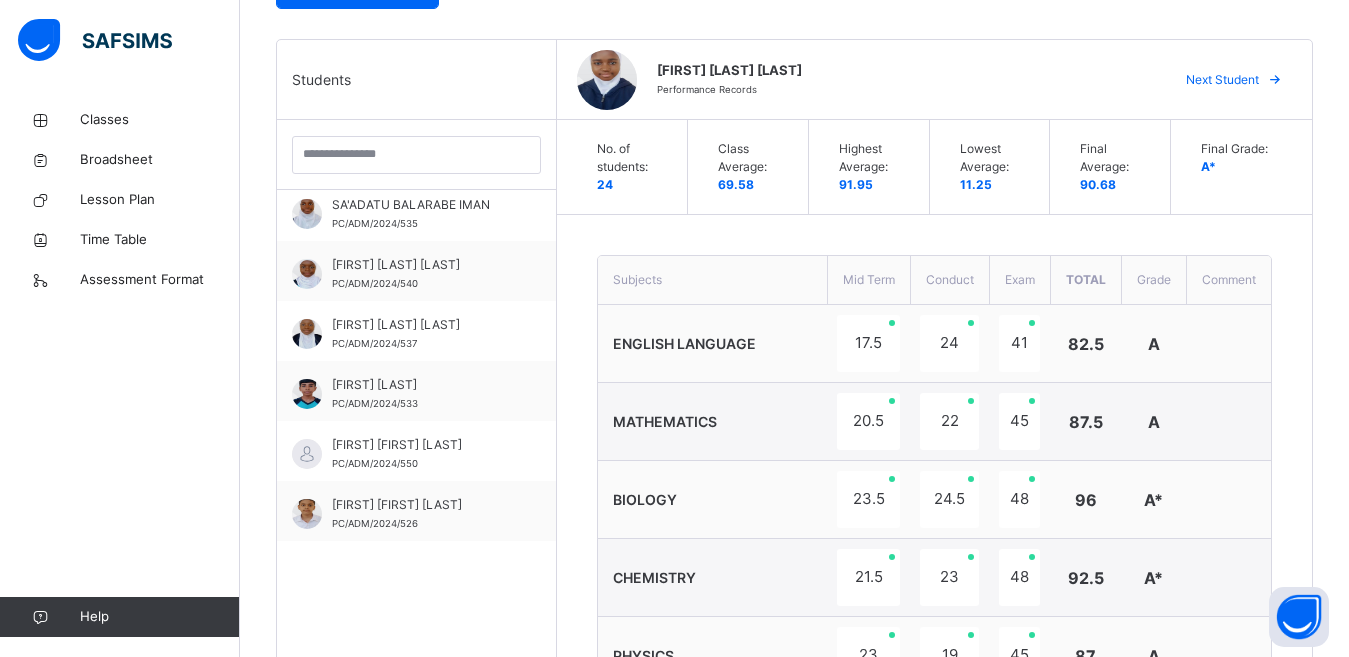 click at bounding box center [1275, 80] 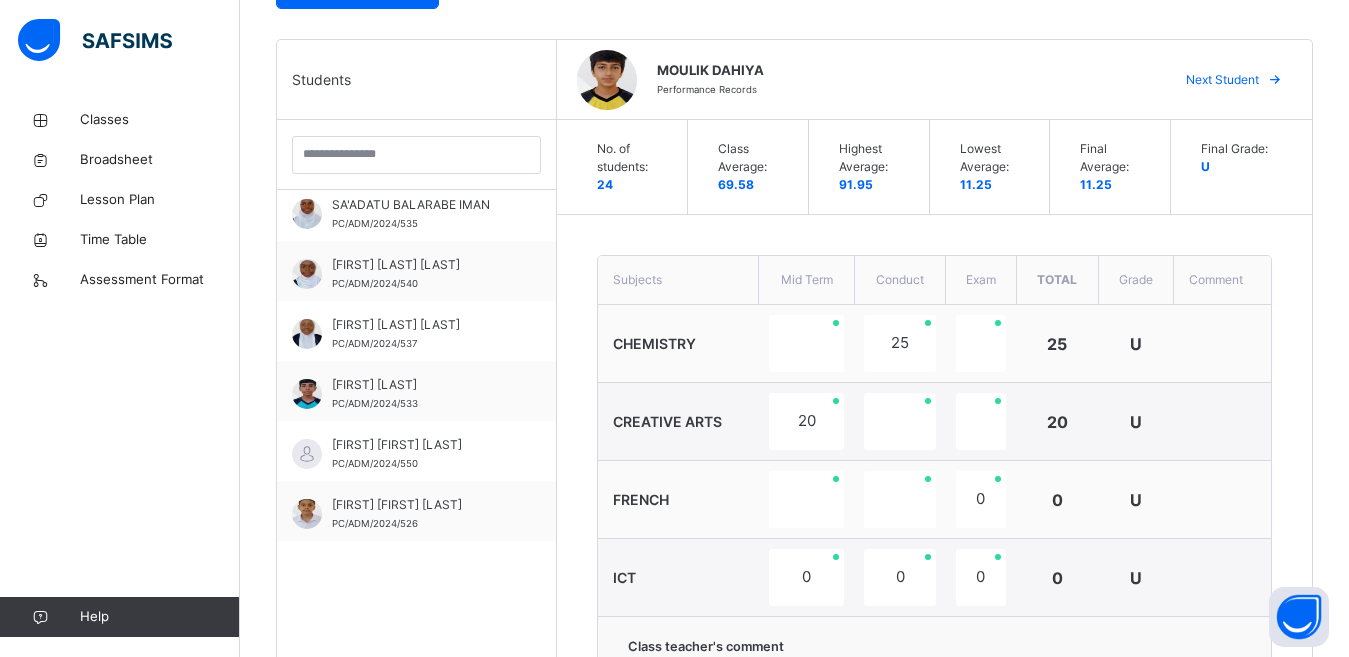 click at bounding box center [1275, 80] 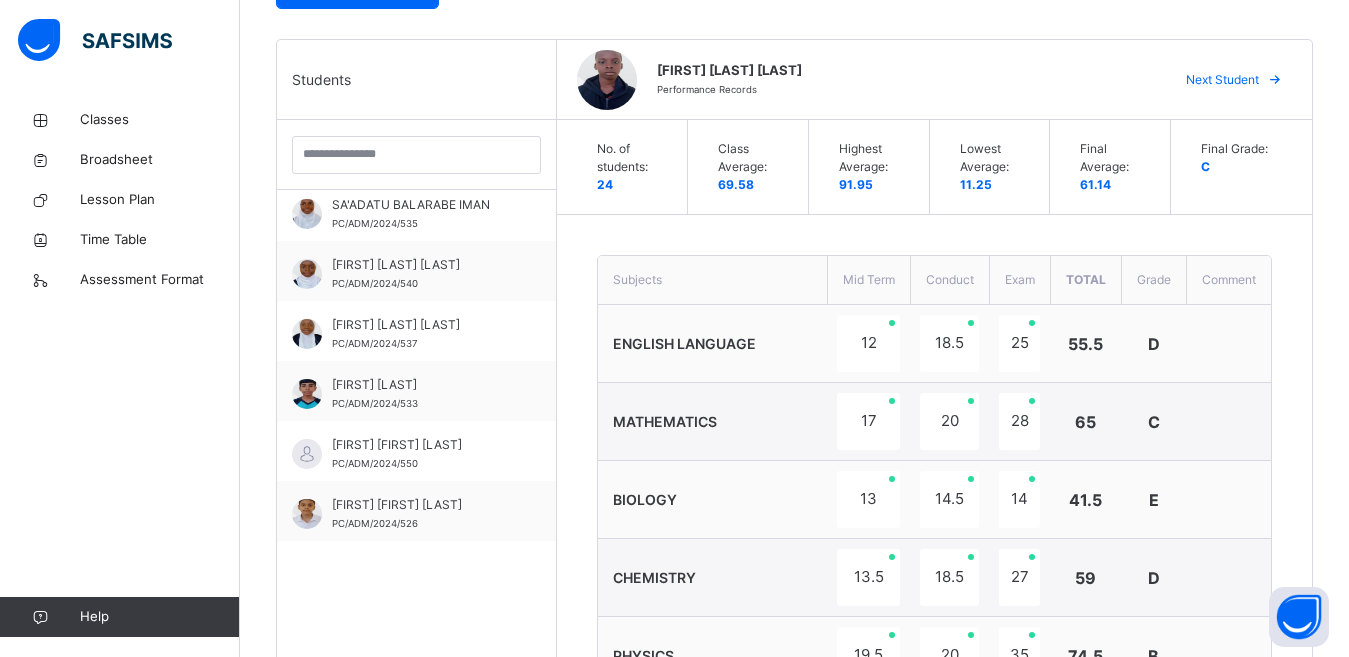 click at bounding box center (1275, 80) 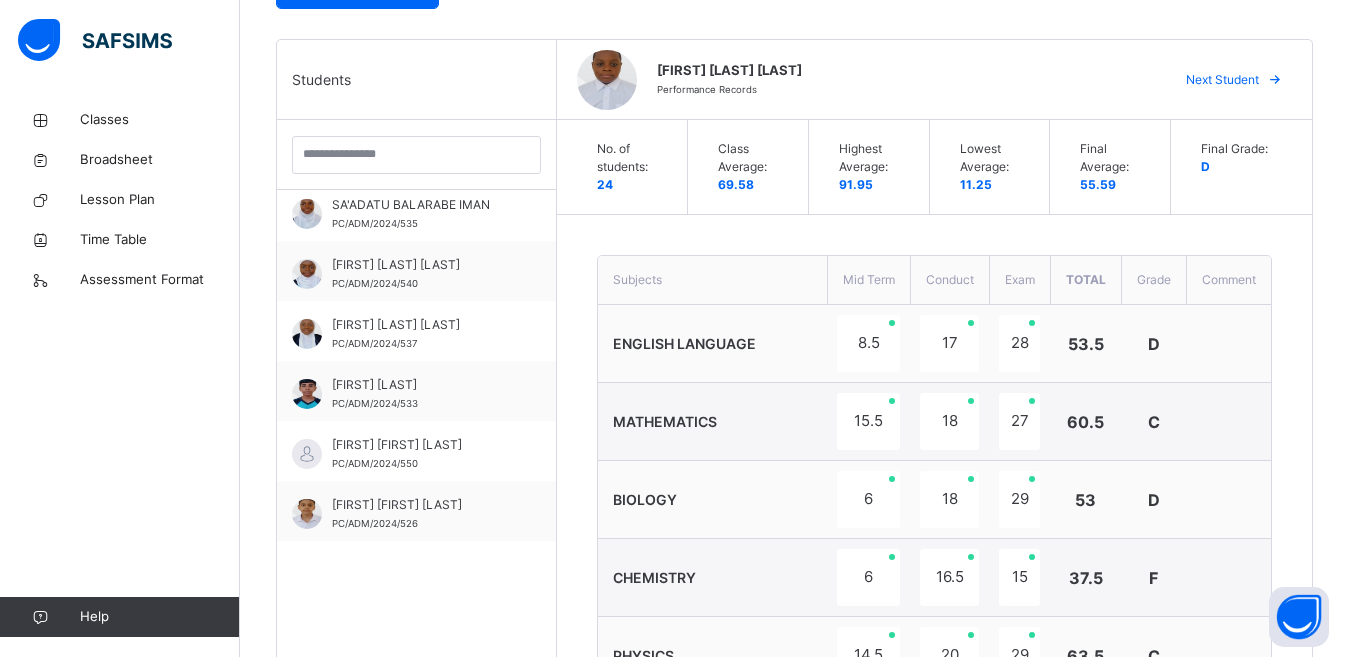 click at bounding box center [1275, 80] 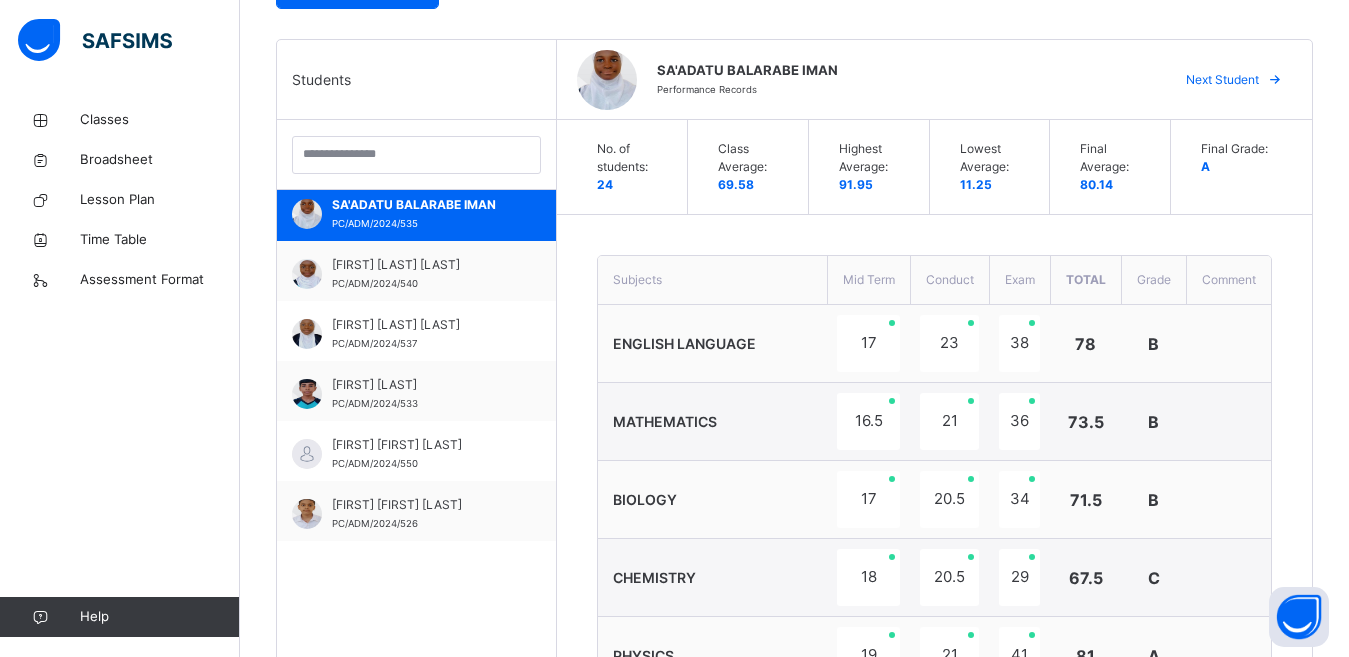 click at bounding box center (1275, 80) 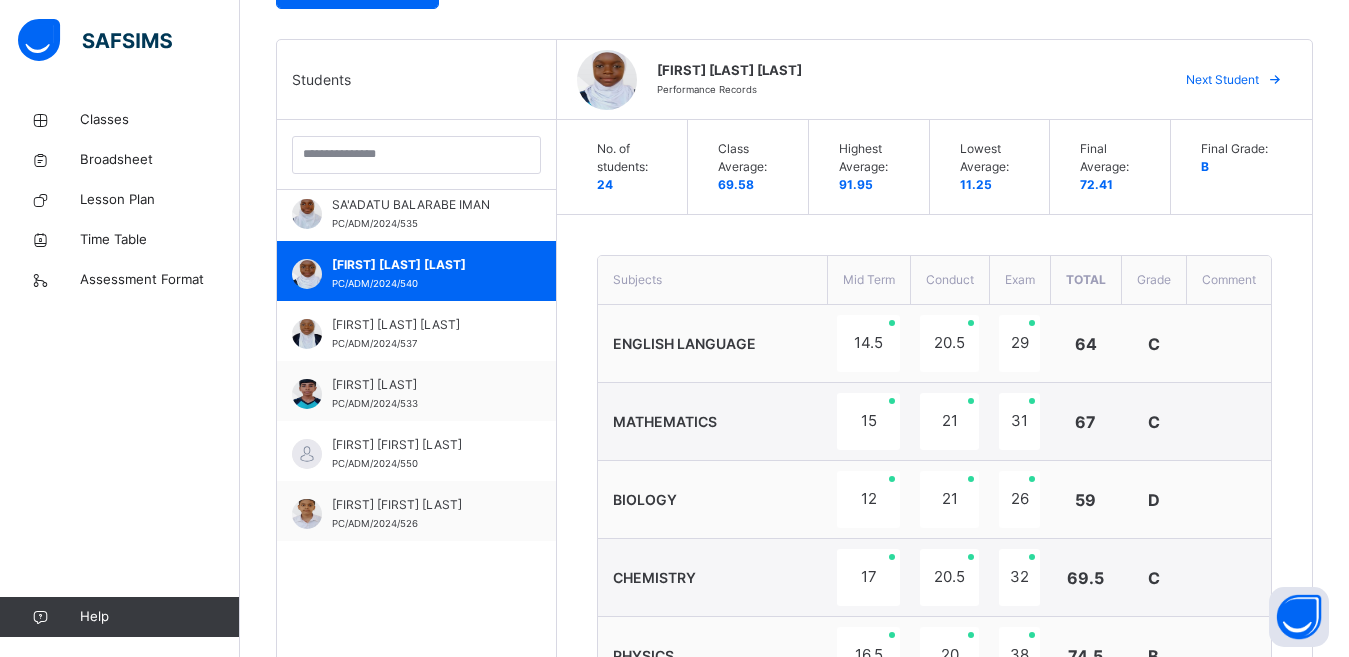 click at bounding box center (1275, 80) 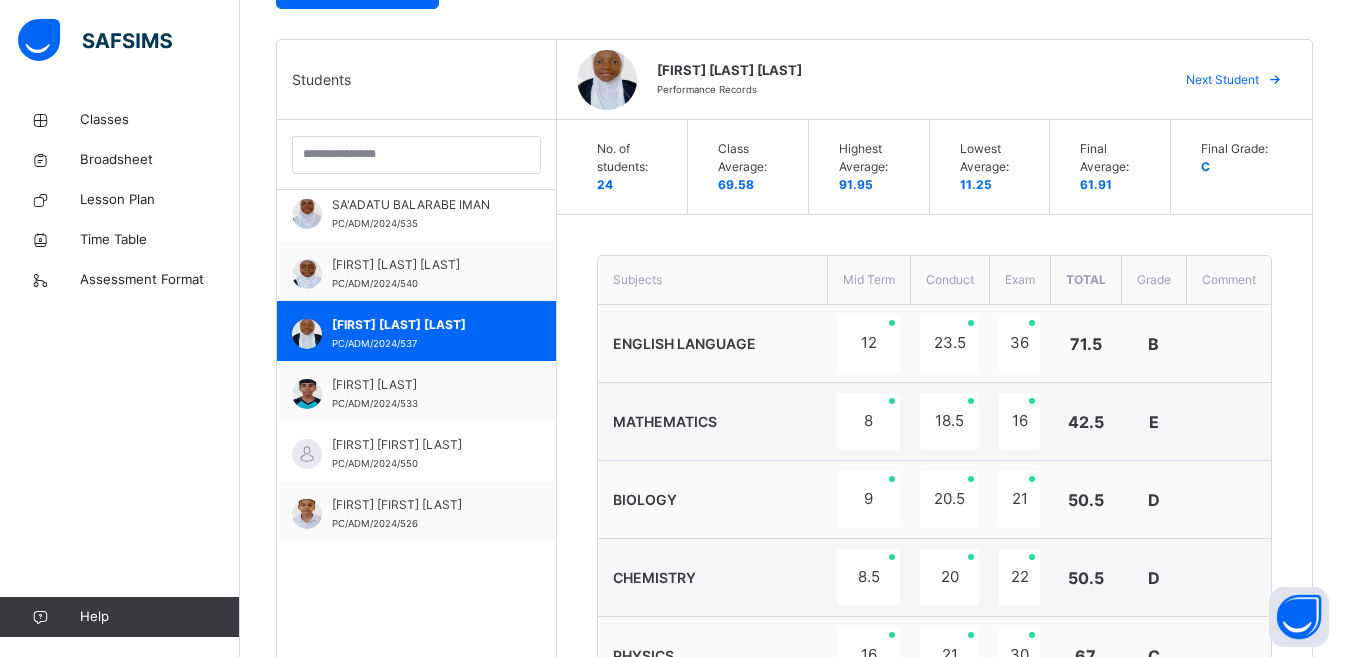 click at bounding box center [1275, 80] 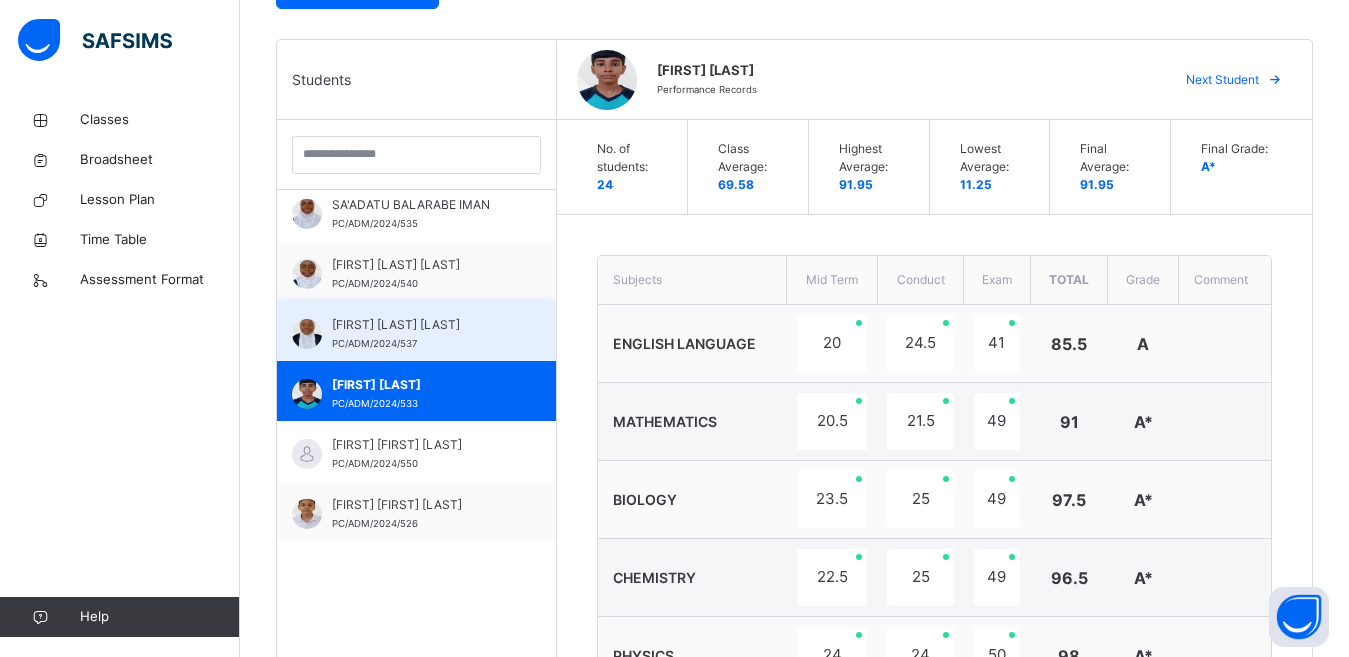 click on "[FIRST] [LAST] [LAST]" at bounding box center (421, 325) 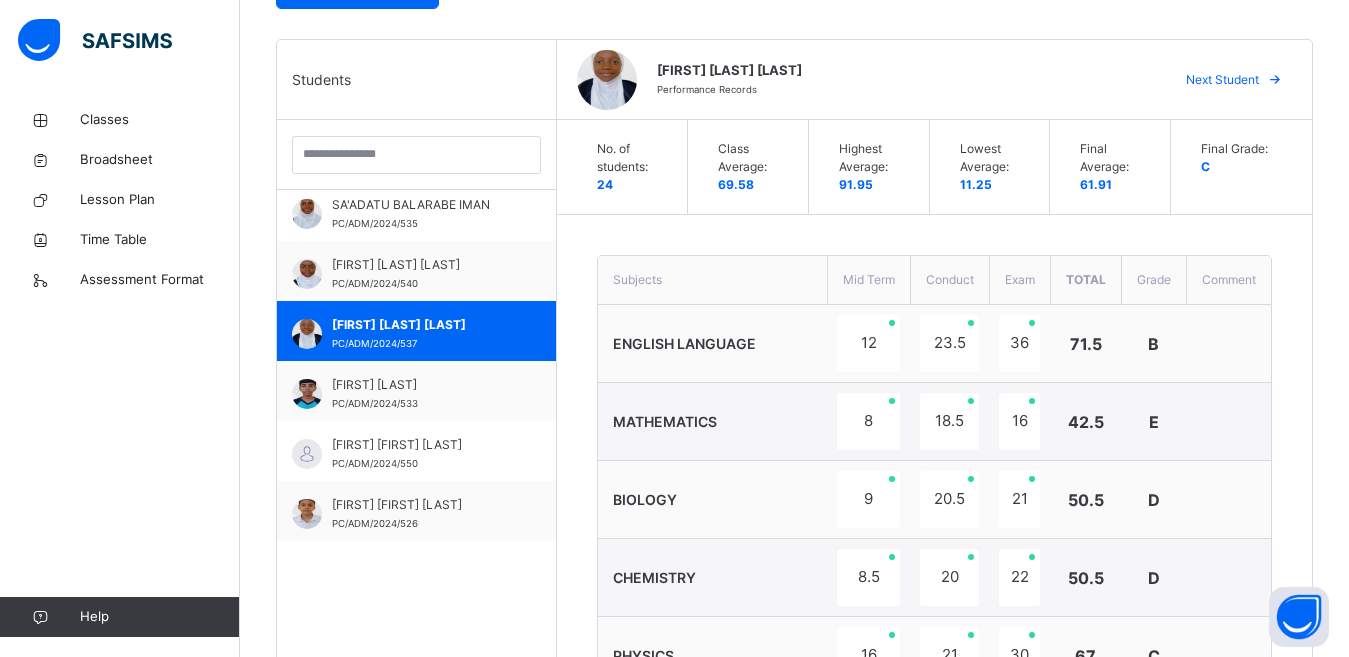 click at bounding box center [1275, 80] 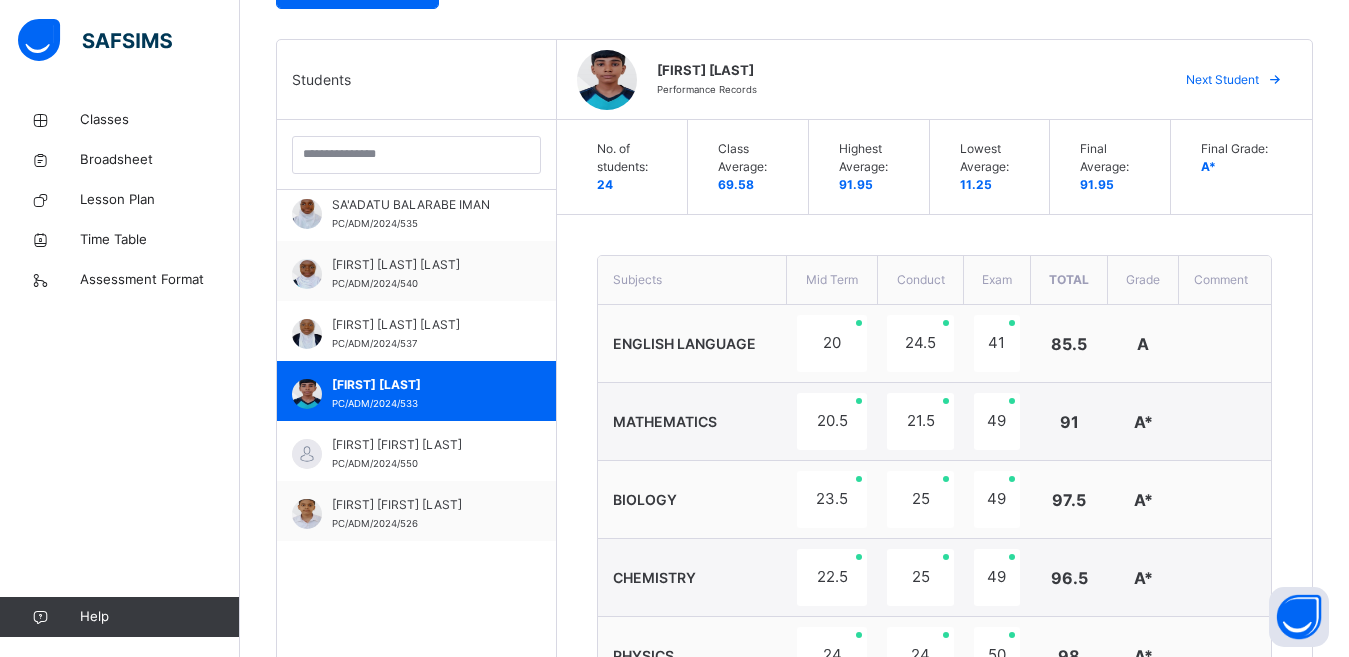 click at bounding box center [1275, 80] 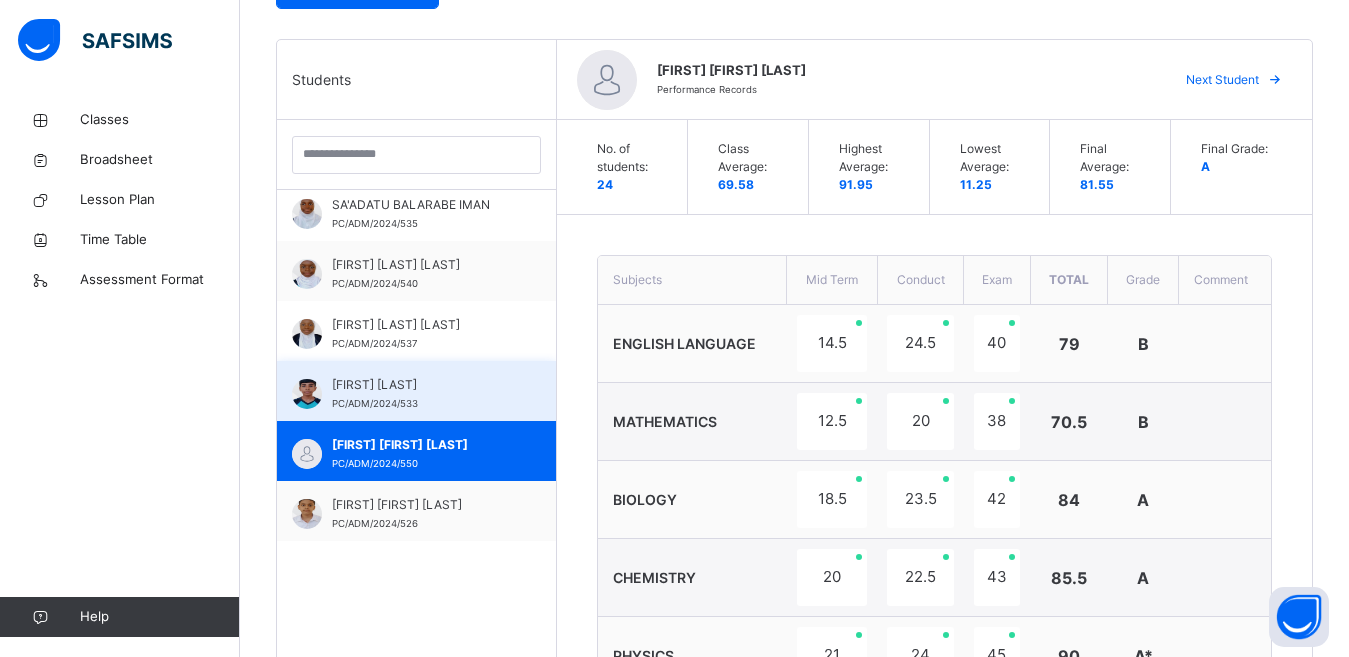 click on "[FIRST] [LAST]" at bounding box center (421, 385) 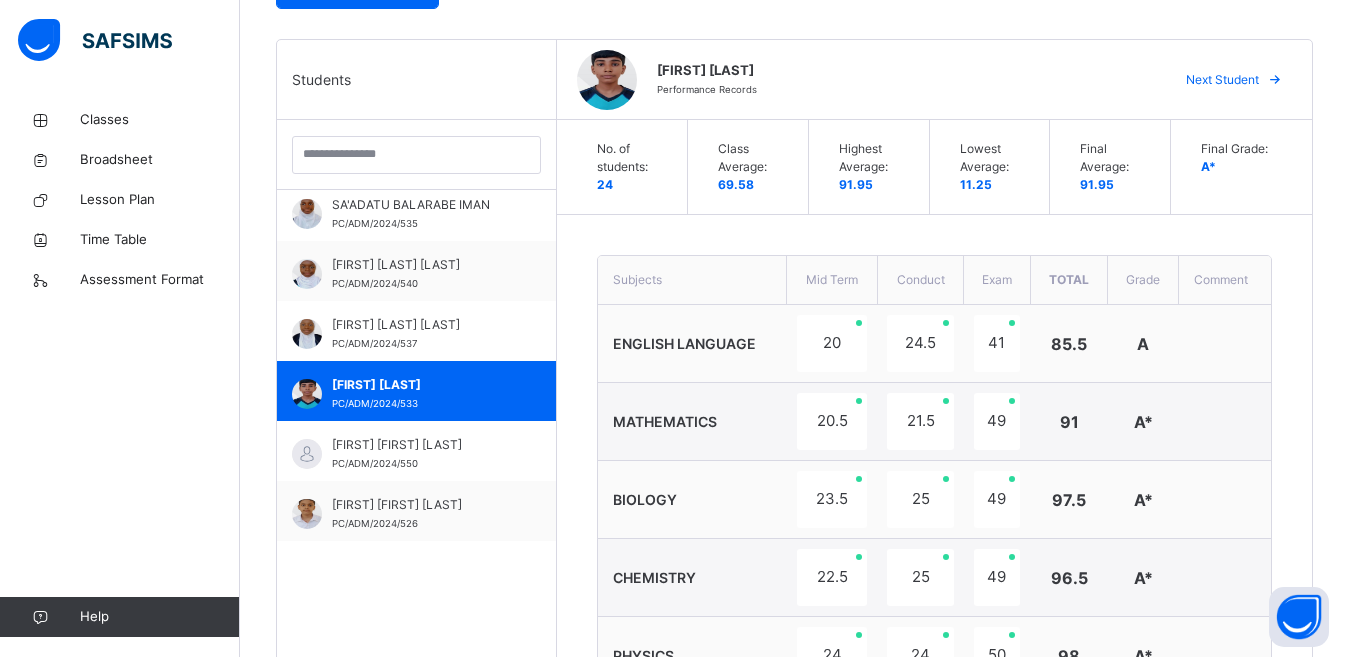 click at bounding box center (1275, 80) 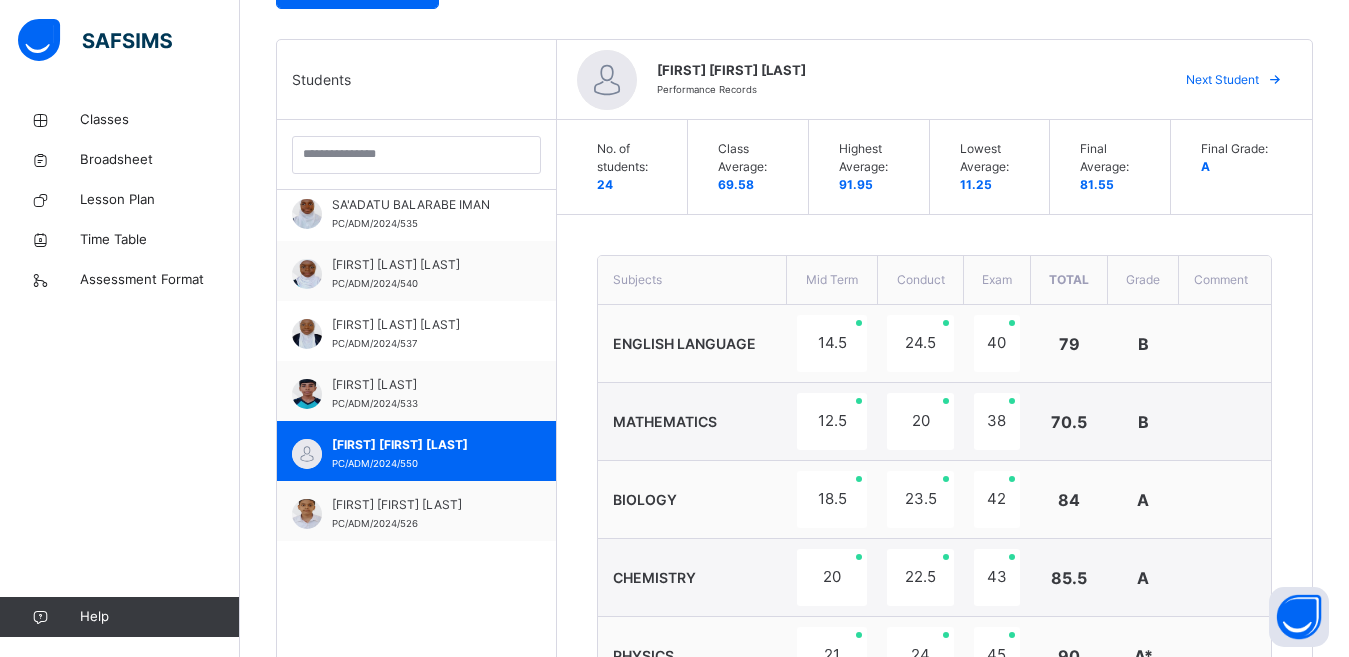 click at bounding box center [1275, 80] 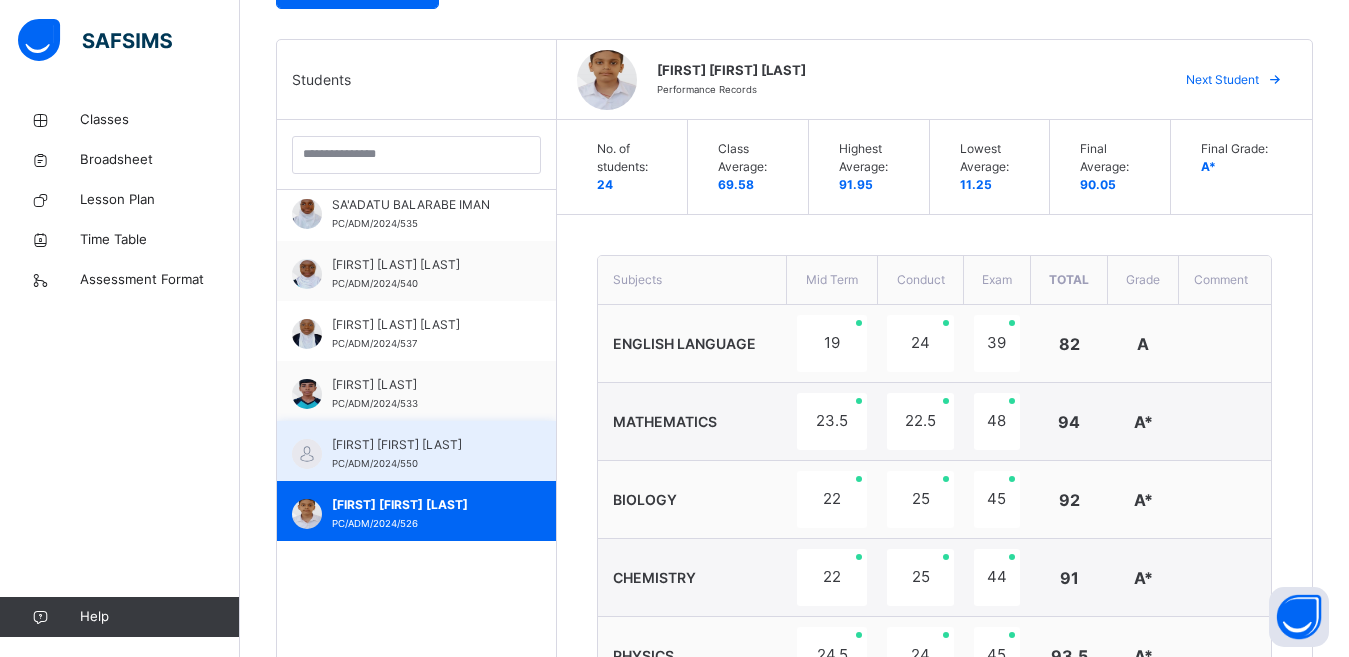 click on "[FIRST] [FIRST] [LAST]" at bounding box center [421, 445] 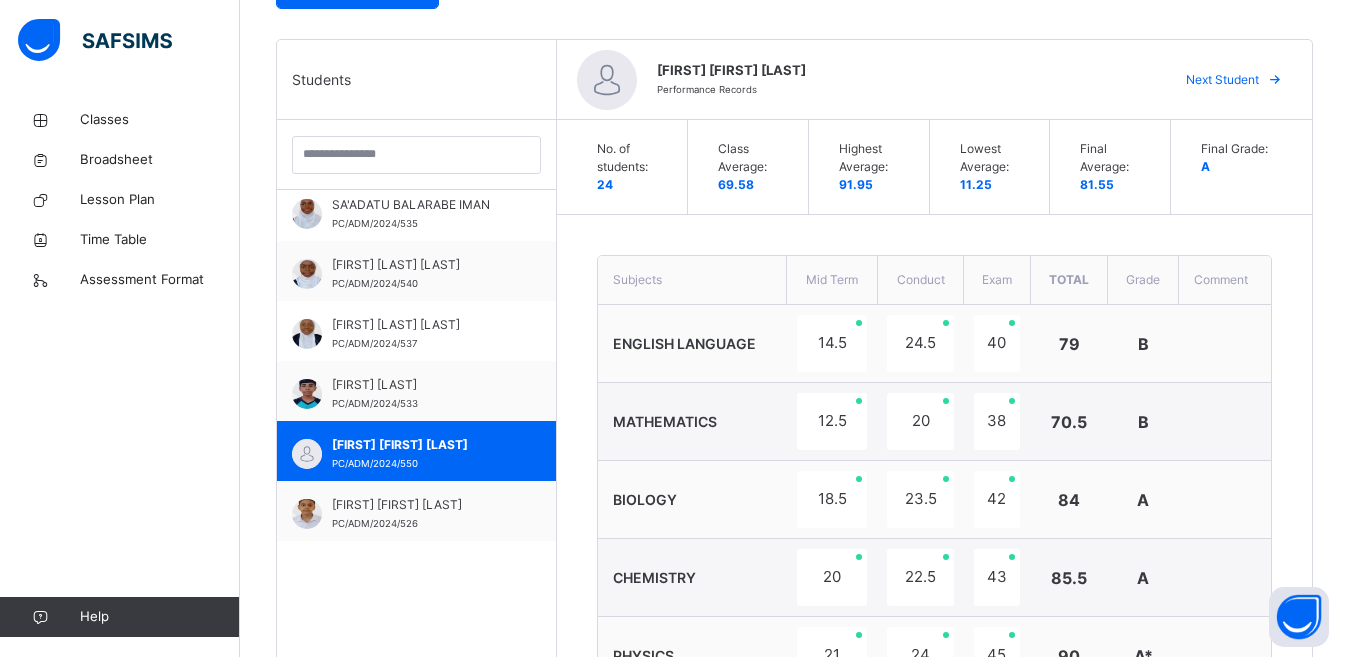 click at bounding box center [1275, 80] 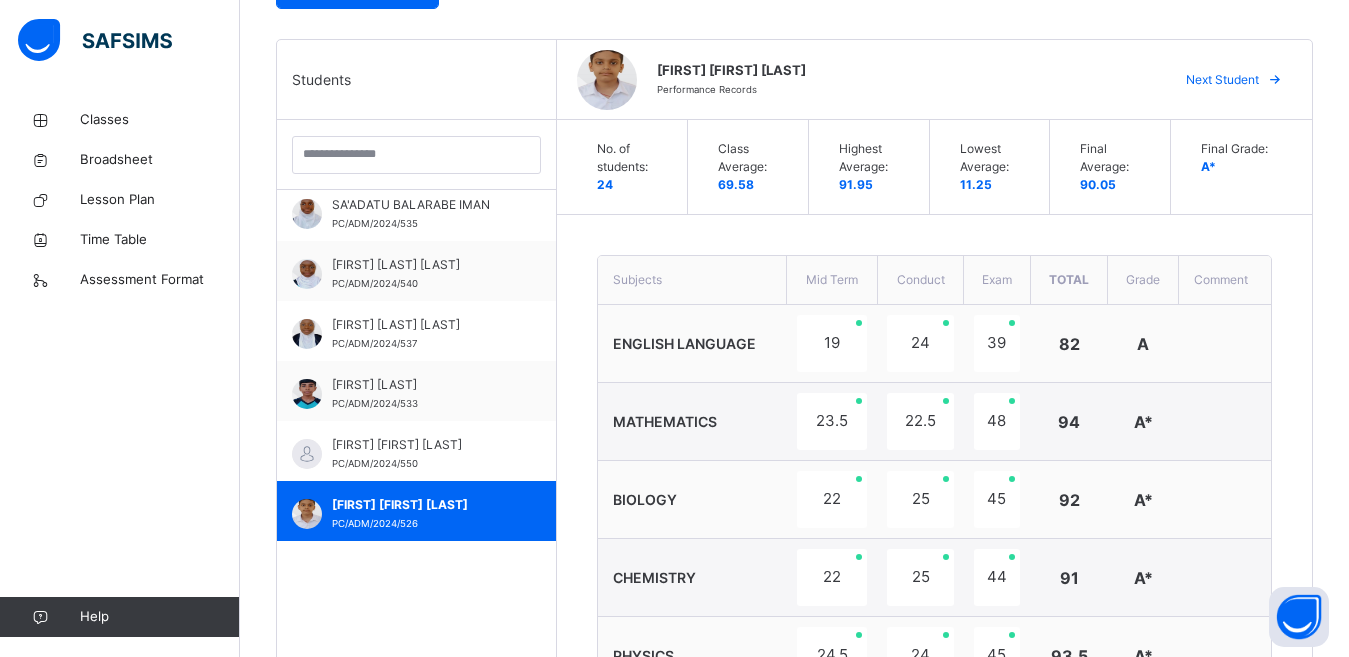 click at bounding box center (1275, 80) 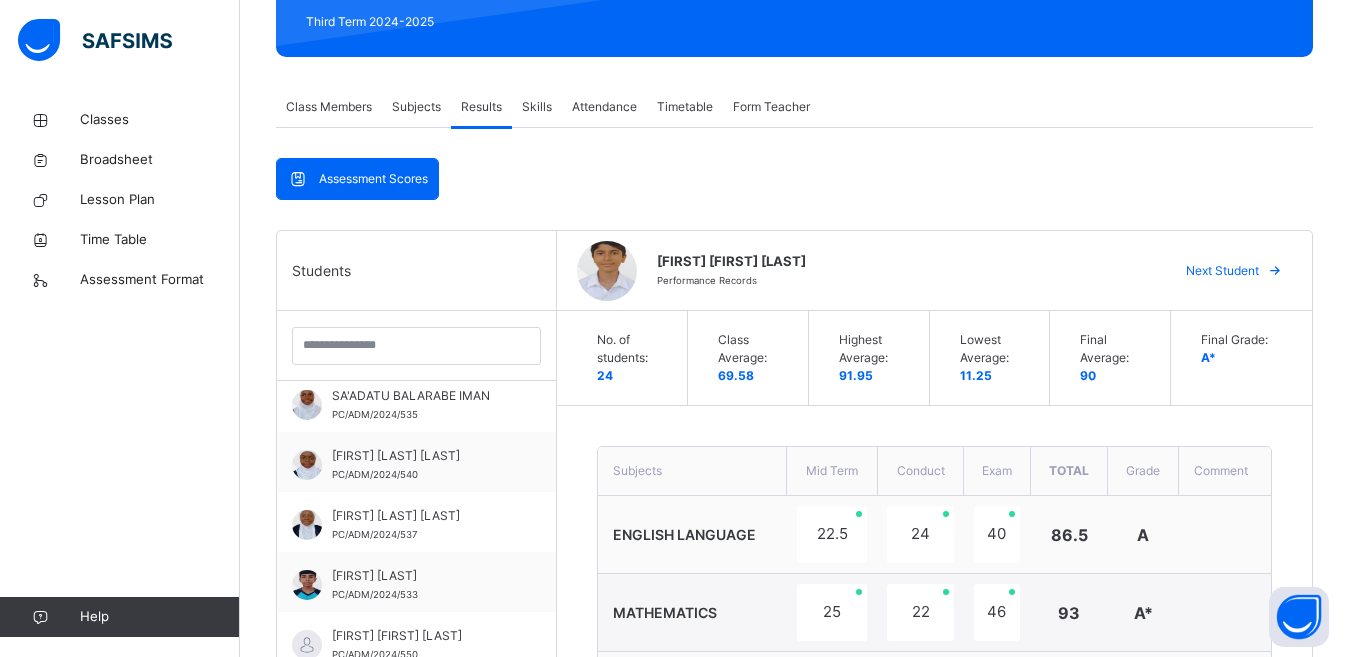 scroll, scrollTop: 265, scrollLeft: 0, axis: vertical 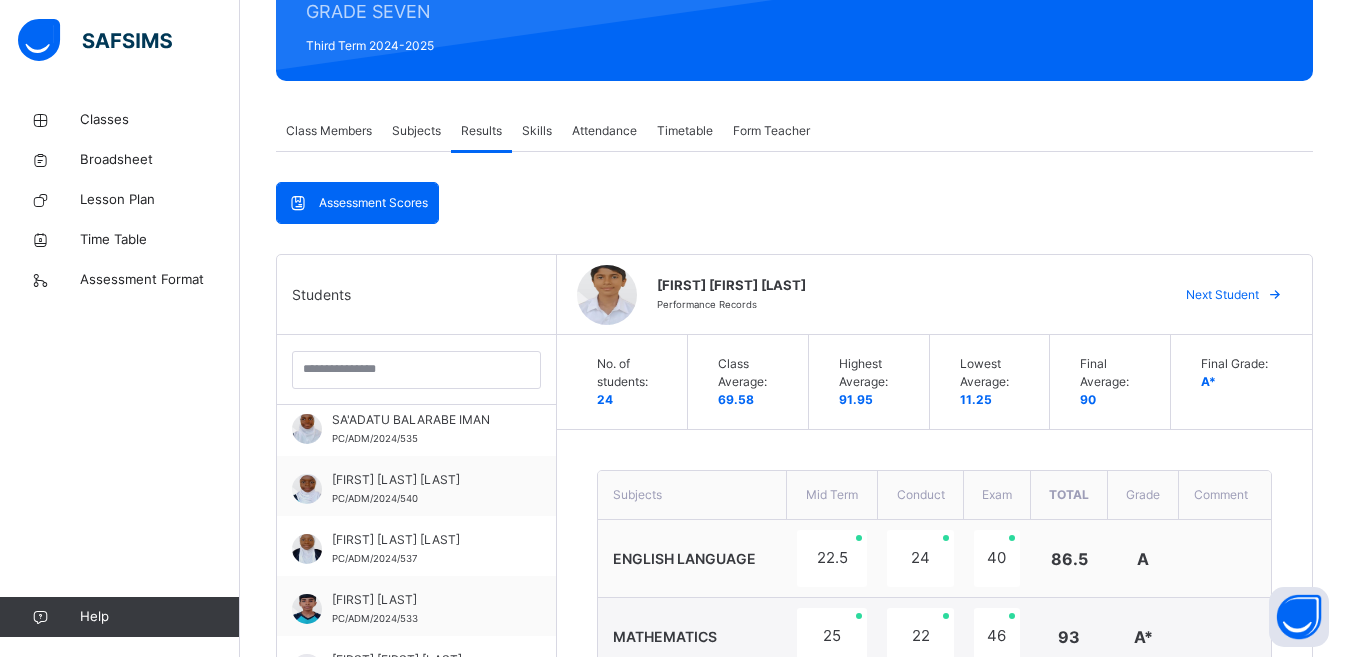 click on "Results" at bounding box center (481, 131) 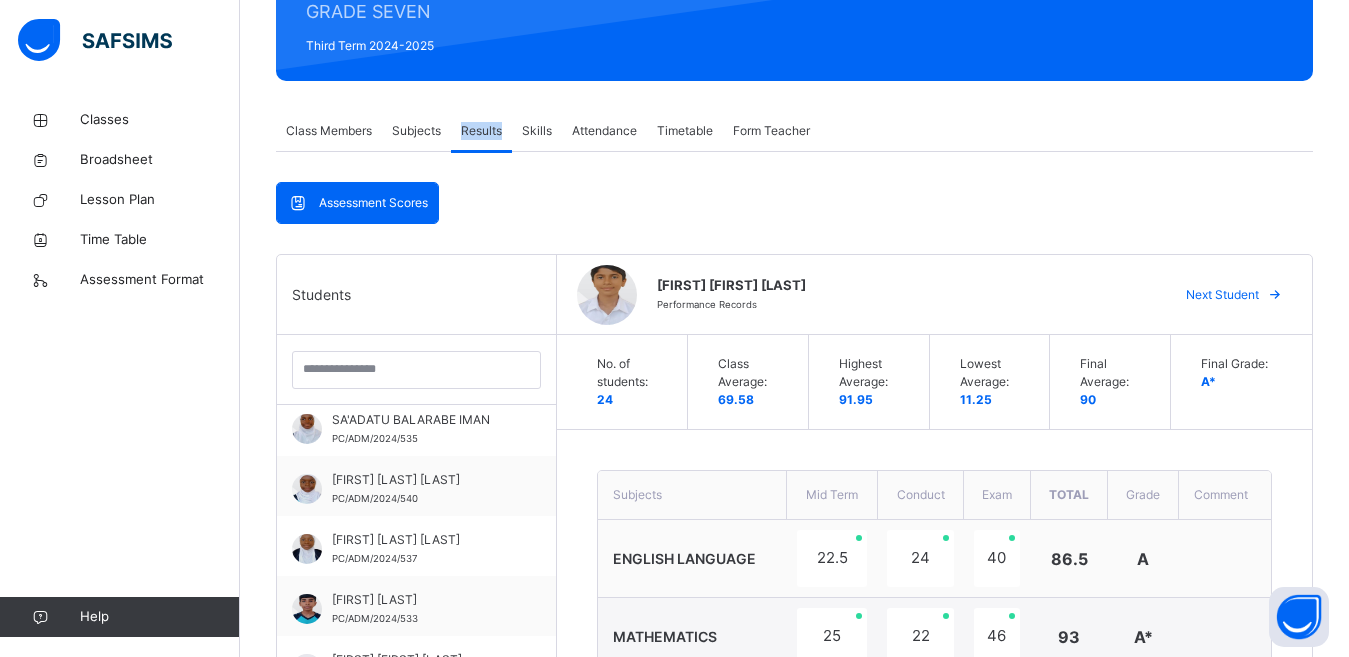 click on "Results" at bounding box center (481, 131) 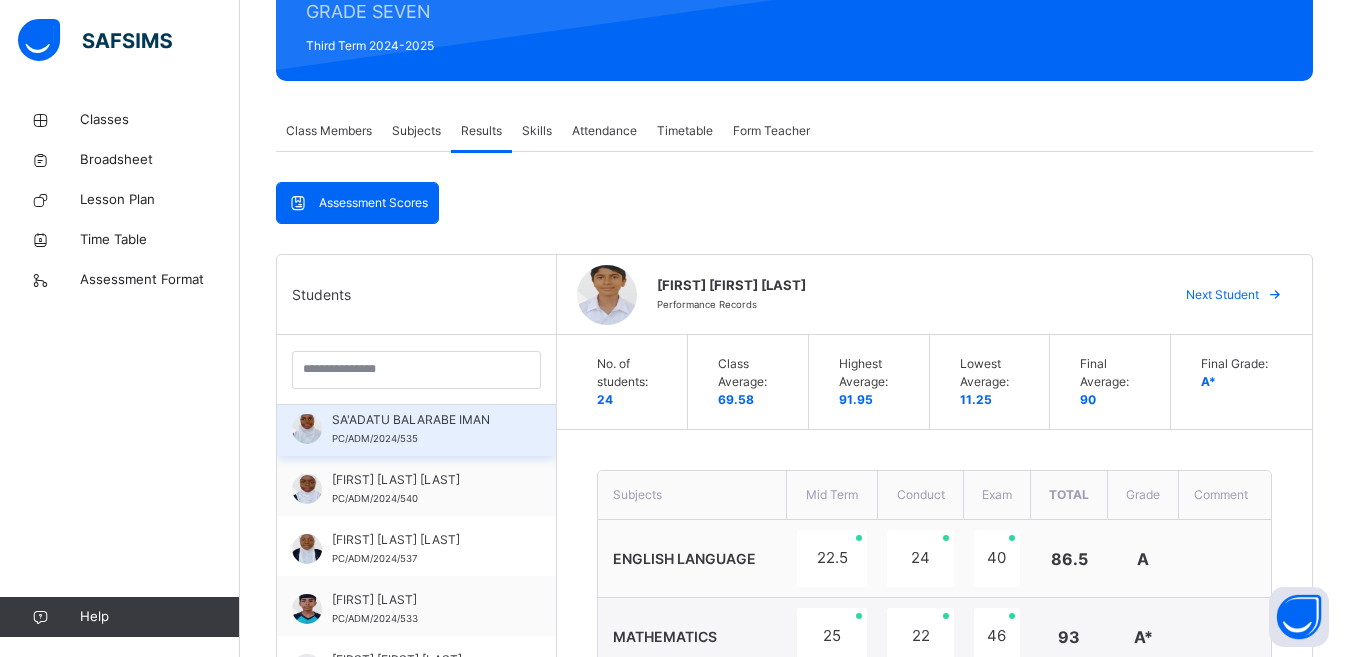 click on "PC/ADM/2024/535" at bounding box center (375, 438) 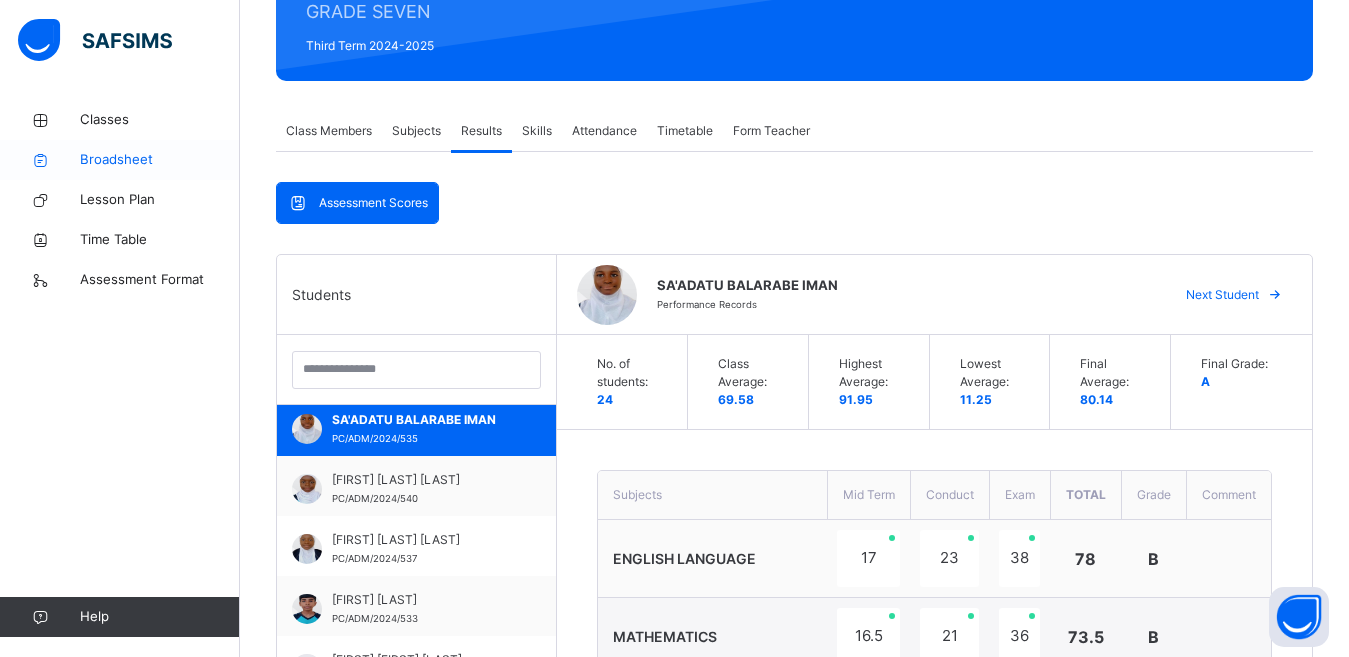 click on "Broadsheet" at bounding box center [160, 160] 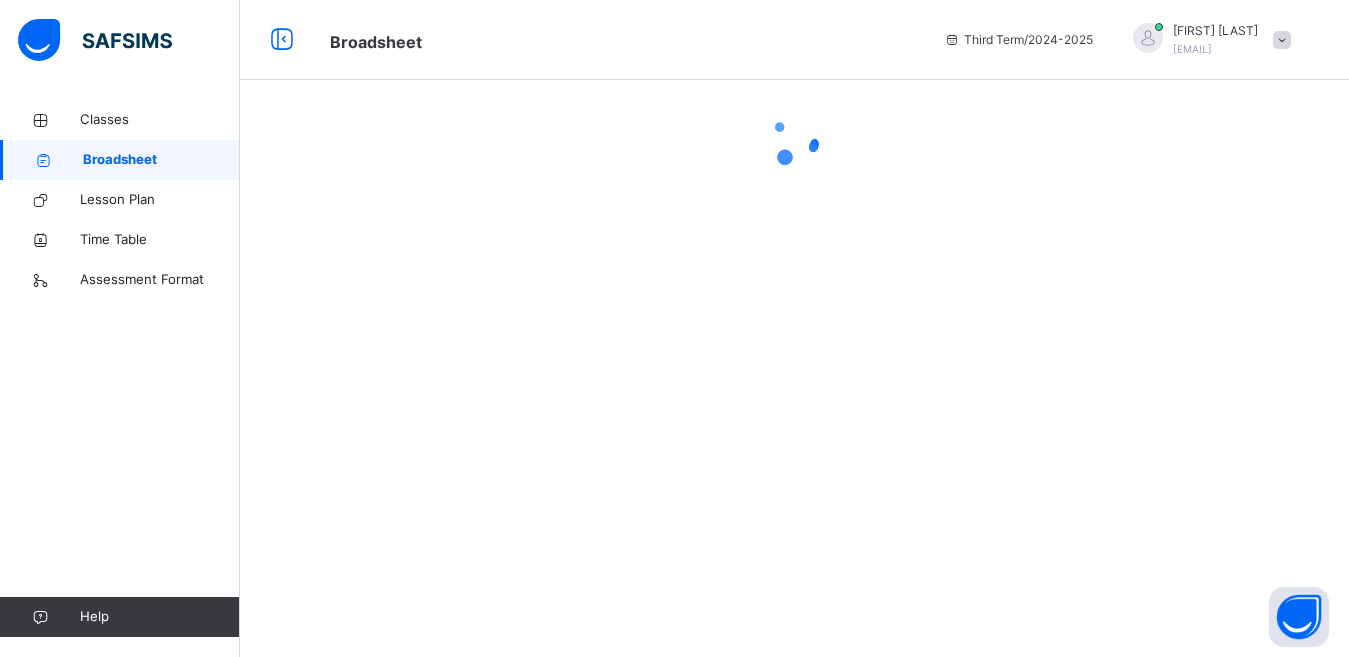 scroll, scrollTop: 0, scrollLeft: 0, axis: both 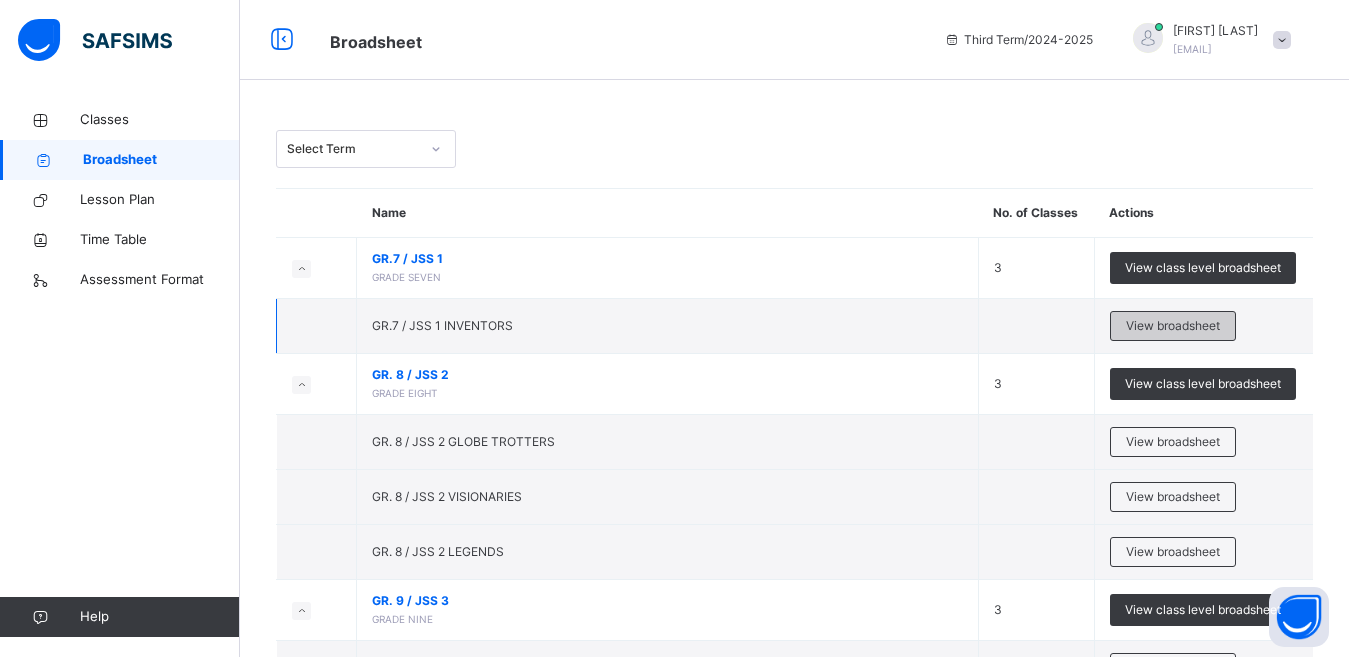 click on "View broadsheet" at bounding box center [1173, 326] 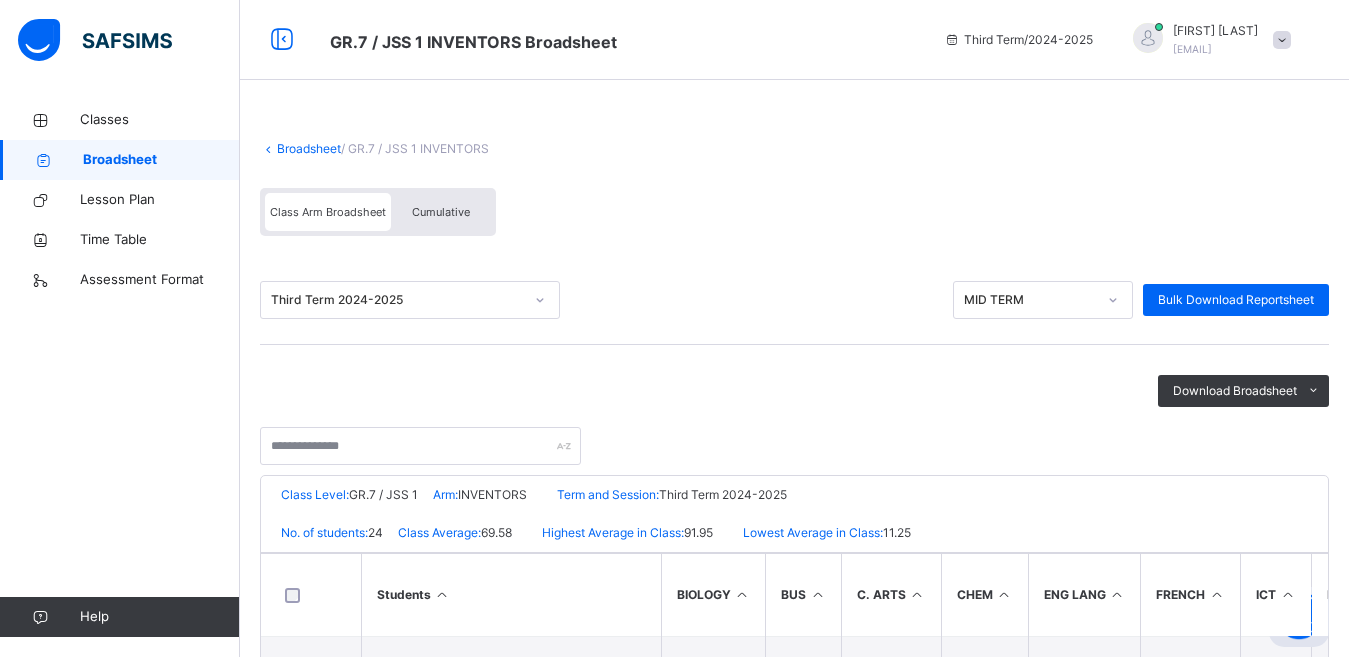 click on "MID TERM" at bounding box center (1030, 300) 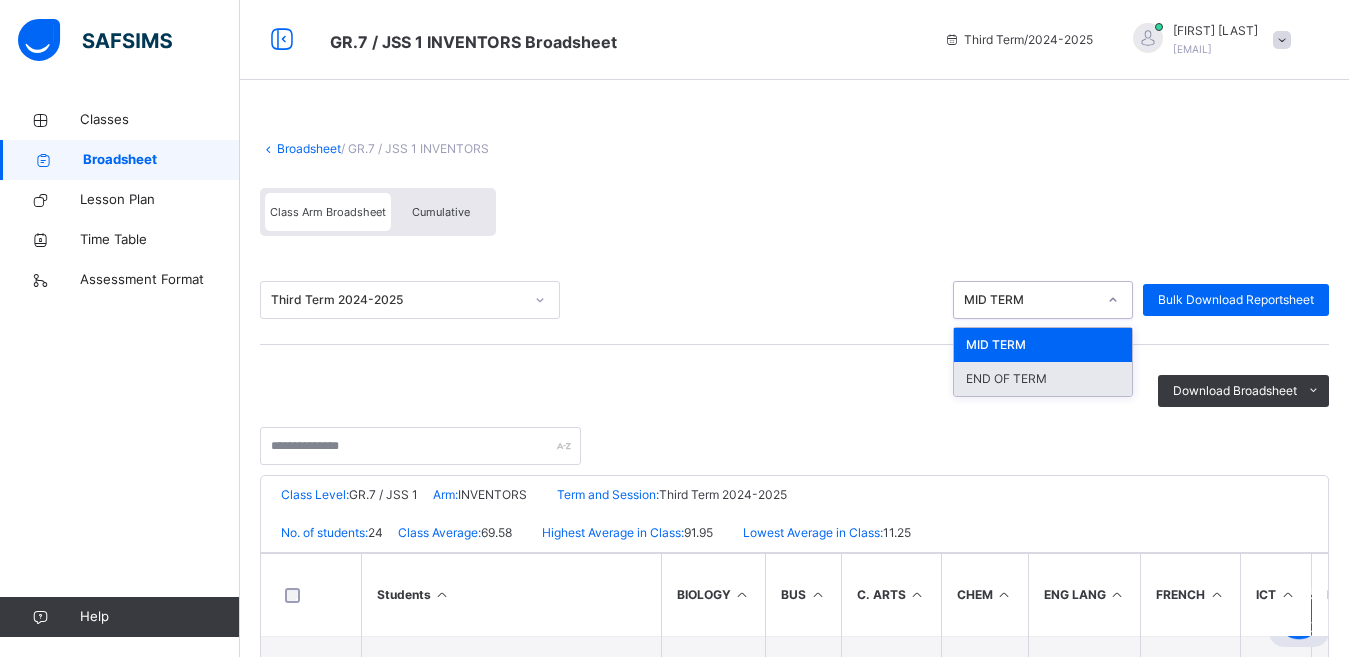 click on "END OF TERM" at bounding box center [1043, 379] 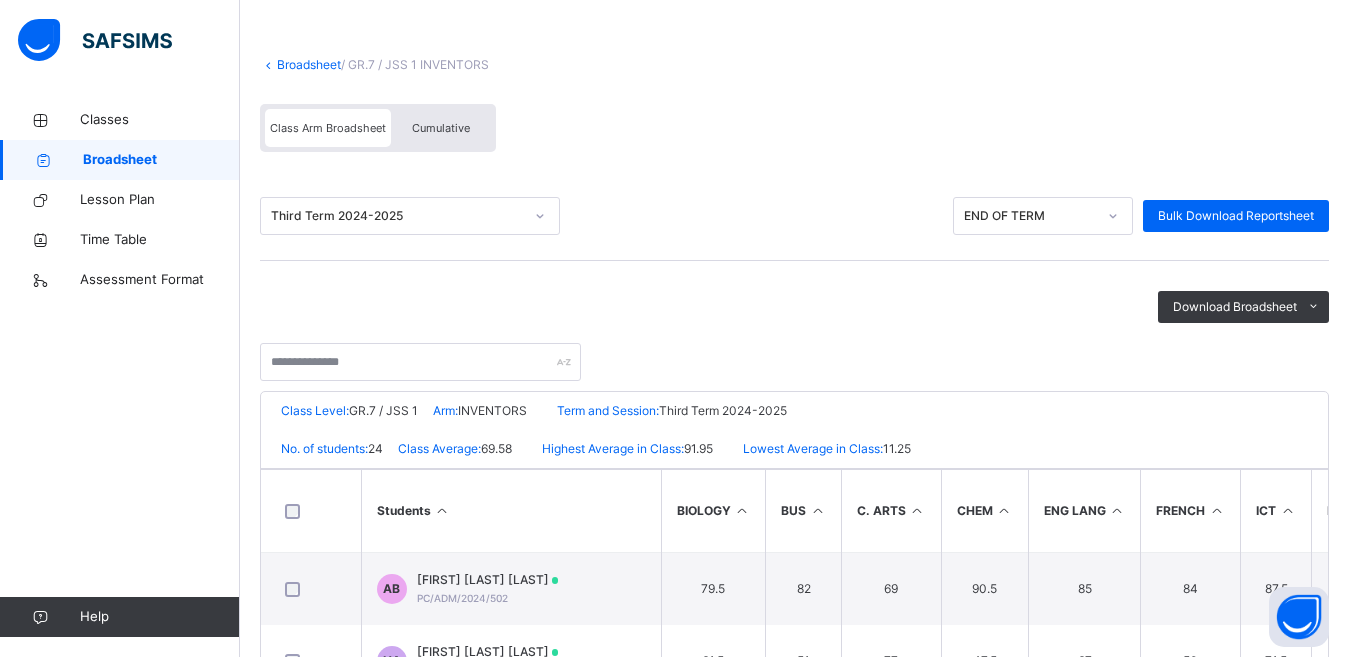 scroll, scrollTop: 120, scrollLeft: 0, axis: vertical 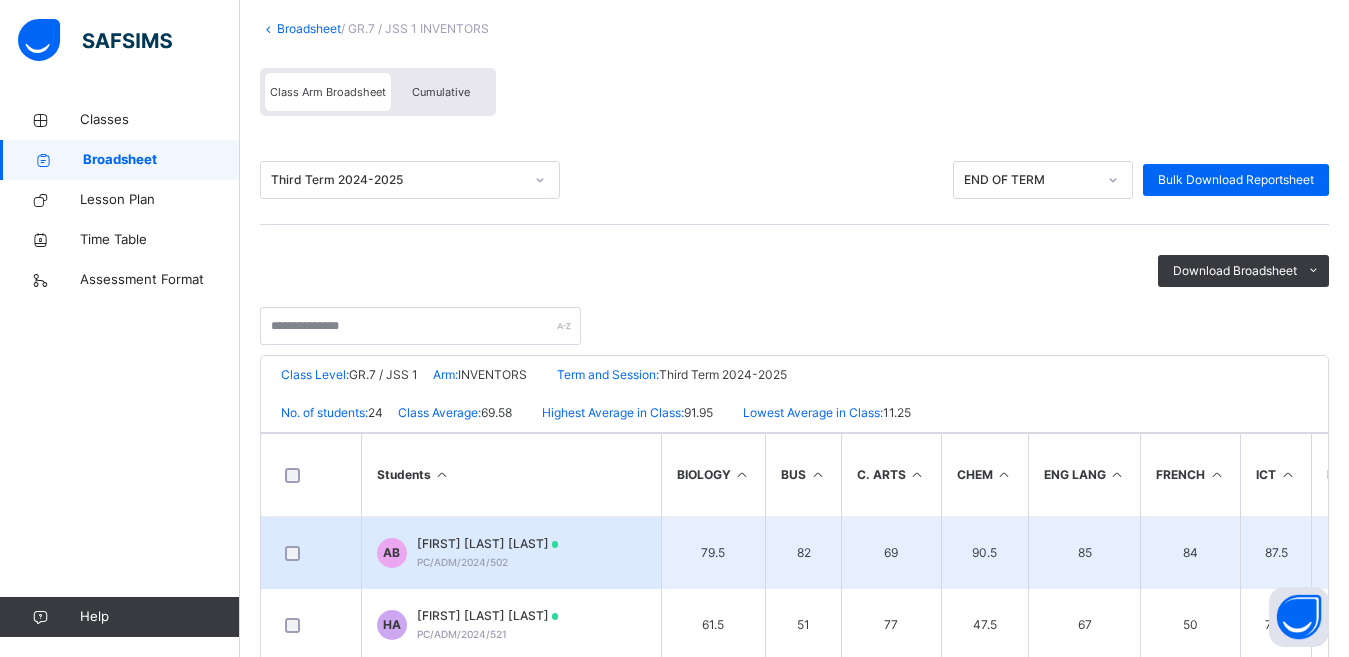 click on "PC/ADM/2024/502" at bounding box center (462, 562) 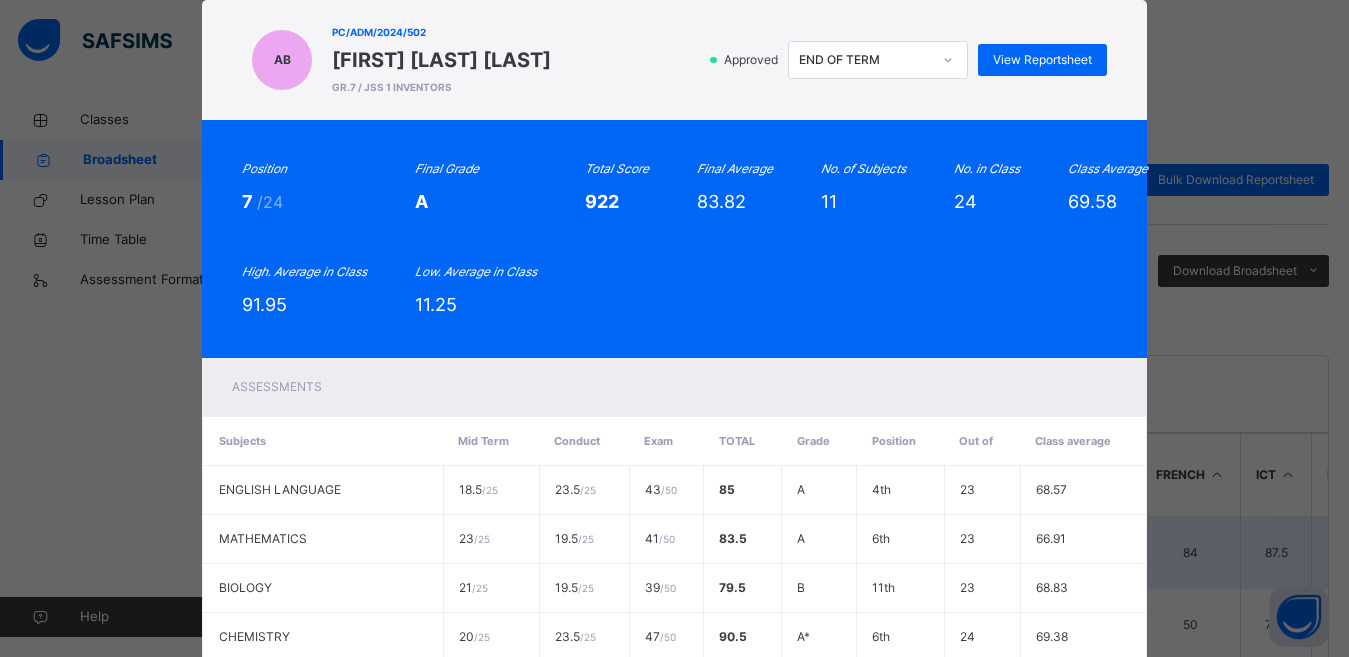 scroll, scrollTop: 0, scrollLeft: 0, axis: both 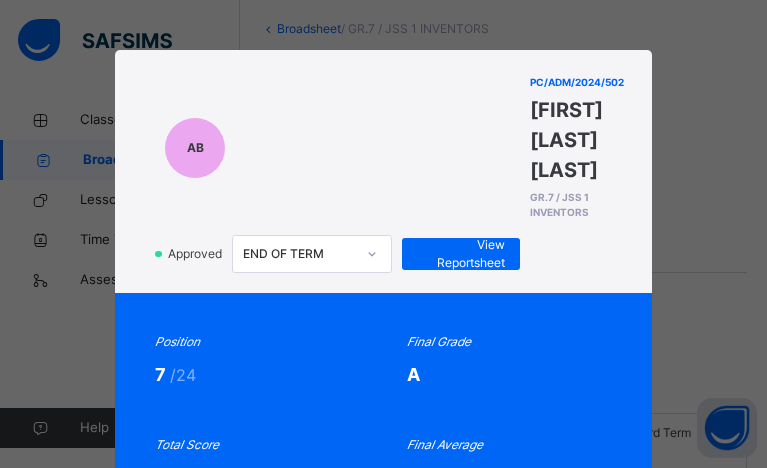 click on "Position         7       /24         Final Grade         A         Total Score         922         Final Average         83.82         No. of Subjects         11         No. in Class         24         Class Average         69.58         High. Average in Class         91.95         Low. Average in Class         11.25" at bounding box center (383, 566) 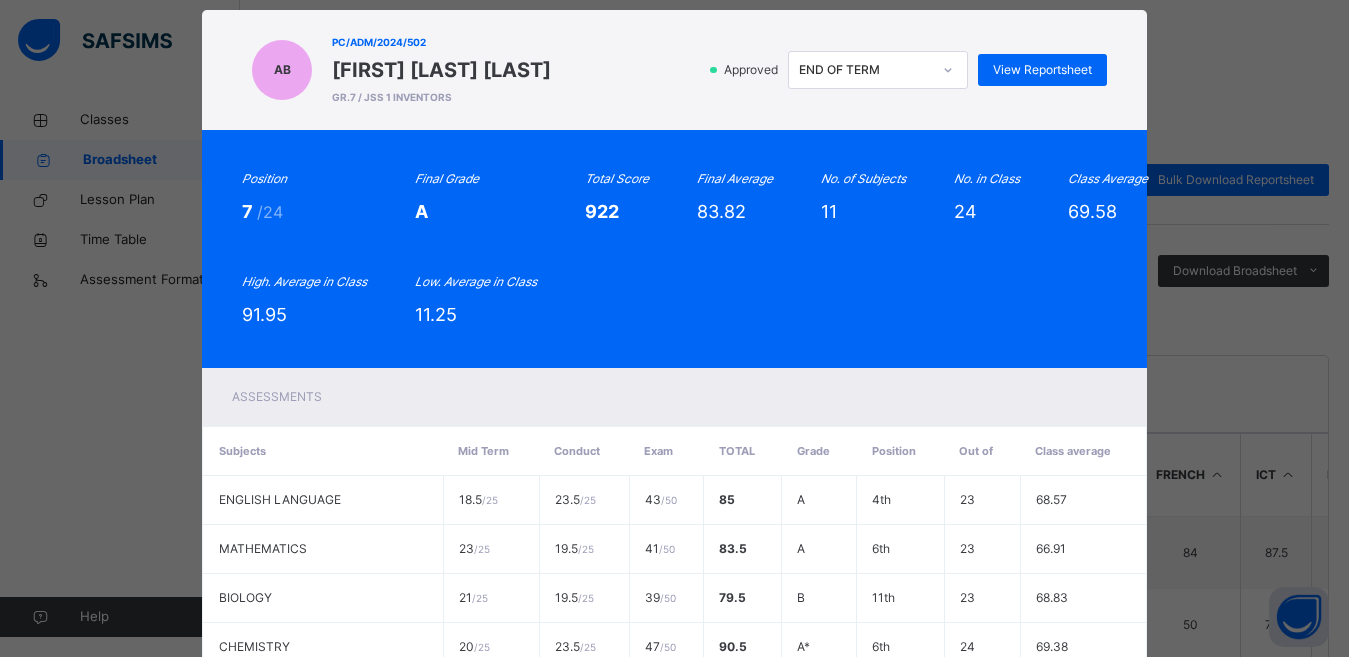 scroll, scrollTop: 0, scrollLeft: 0, axis: both 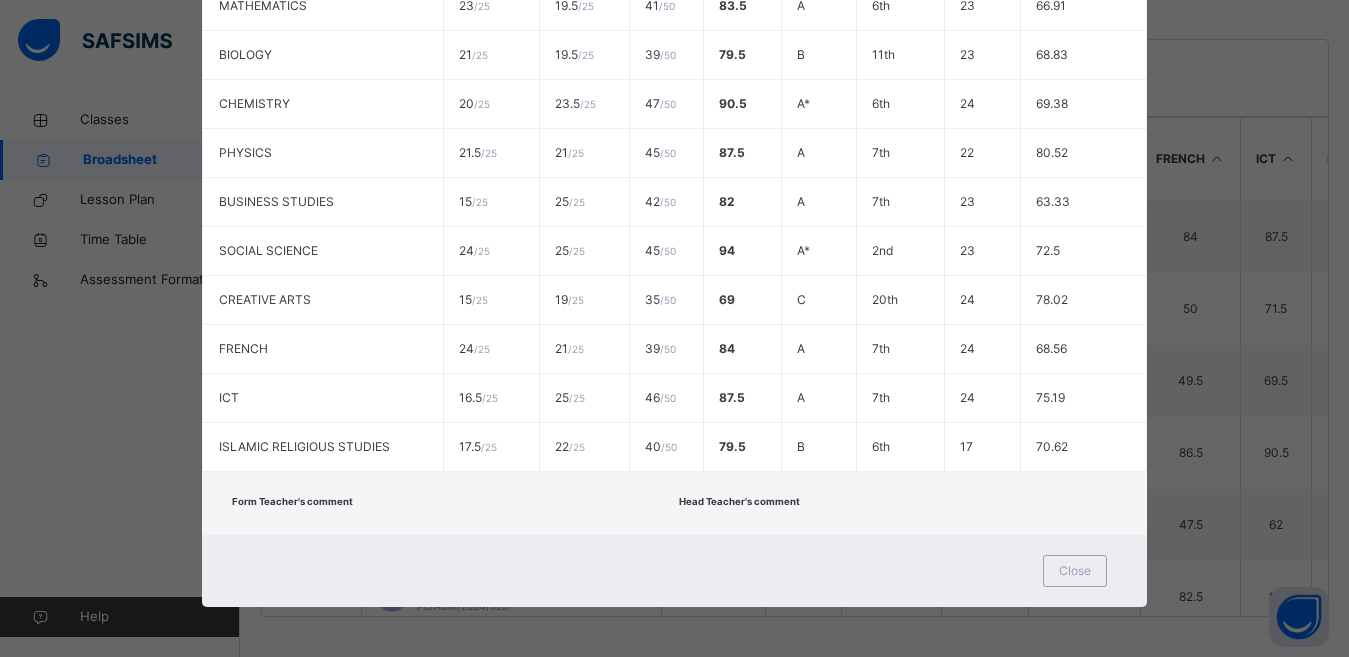 click on "AB   PC/ADM/2024/502     [FIRST] [LAST] [LAST]     GR.7 / JSS 1 INVENTORS   Approved END OF TERM View Reportsheet     Position         7       /24         Final Grade         A         Total Score         922         Final Average         83.82         No. of Subjects         11         No. in Class         24         Class Average         69.58         High. Average in Class         91.95         Low. Average in Class         11.25     Assessments     Subjects       Mid Term      Conduct      Exam       Total         Grade         Position         Out of         Class average       ENGLISH LANGUAGE     18.5 / 25     23.5 / 25     43 / 50     85     A     4th     23     68.57     MATHEMATICS     23 / 25     19.5 / 25     41 / 50     83.5     A     6th     23     66.91     BIOLOGY     21 / 25     19.5 / 25     39 / 50     79.5     B     11th     23     68.83     CHEMISTRY     20 / 25     23.5 / 25     47 / 50     90.5     A*     6th     24     69.38     PHYSICS     21.5 / 25     21 / 25     45 / 50     87.5" at bounding box center (674, 328) 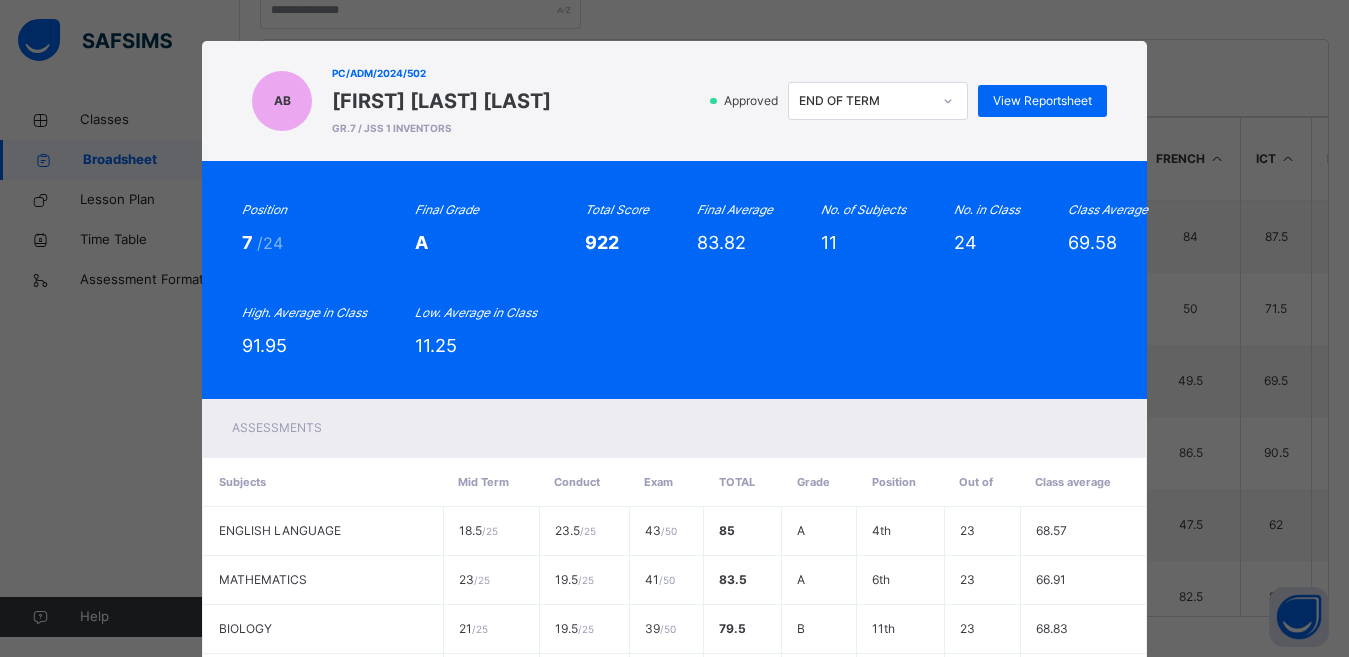 scroll, scrollTop: 0, scrollLeft: 0, axis: both 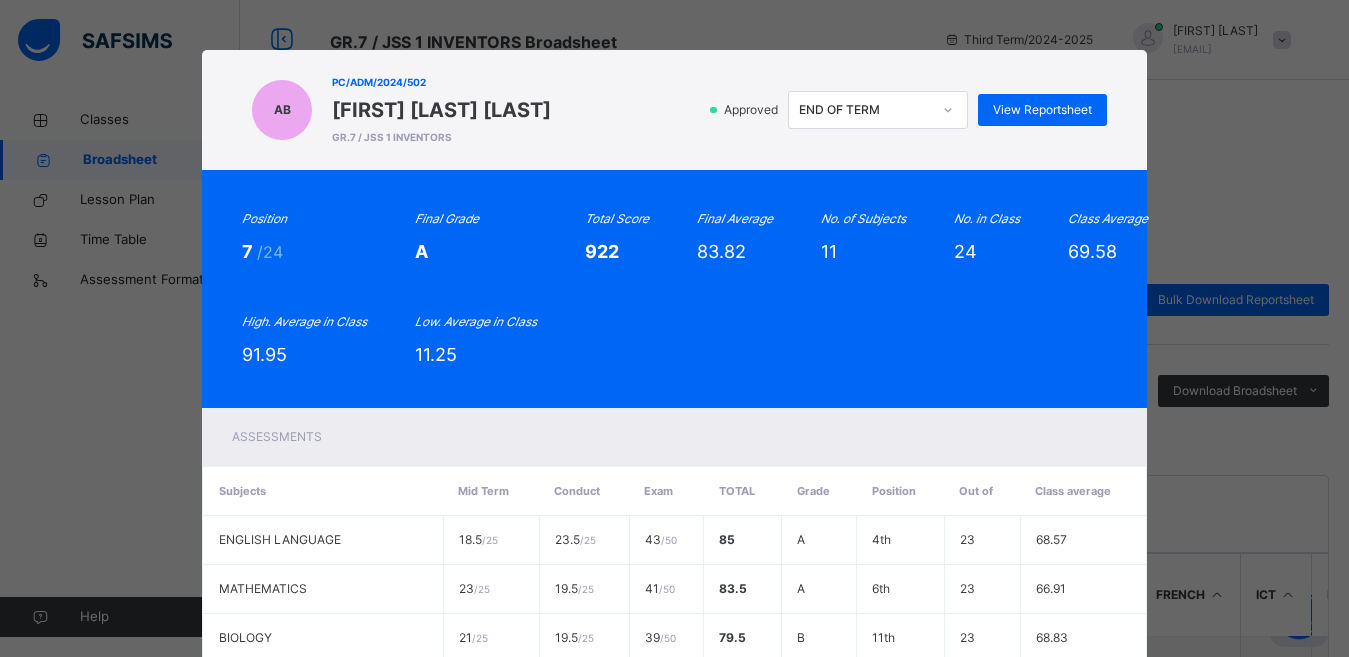 click on "AB   PC/ADM/2024/502     [FIRST] [LAST] [LAST]     GR.7 / JSS 1 INVENTORS   Approved END OF TERM View Reportsheet     Position         7       /24         Final Grade         A         Total Score         922         Final Average         83.82         No. of Subjects         11         No. in Class         24         Class Average         69.58         High. Average in Class         91.95         Low. Average in Class         11.25     Assessments     Subjects       Mid Term      Conduct      Exam       Total         Grade         Position         Out of         Class average       ENGLISH LANGUAGE     18.5 / 25     23.5 / 25     43 / 50     85     A     4th     23     68.57     MATHEMATICS     23 / 25     19.5 / 25     41 / 50     83.5     A     6th     23     66.91     BIOLOGY     21 / 25     19.5 / 25     39 / 50     79.5     B     11th     23     68.83     CHEMISTRY     20 / 25     23.5 / 25     47 / 50     90.5     A*     6th     24     69.38     PHYSICS     21.5 / 25     21 / 25     45 / 50     87.5" at bounding box center (674, 328) 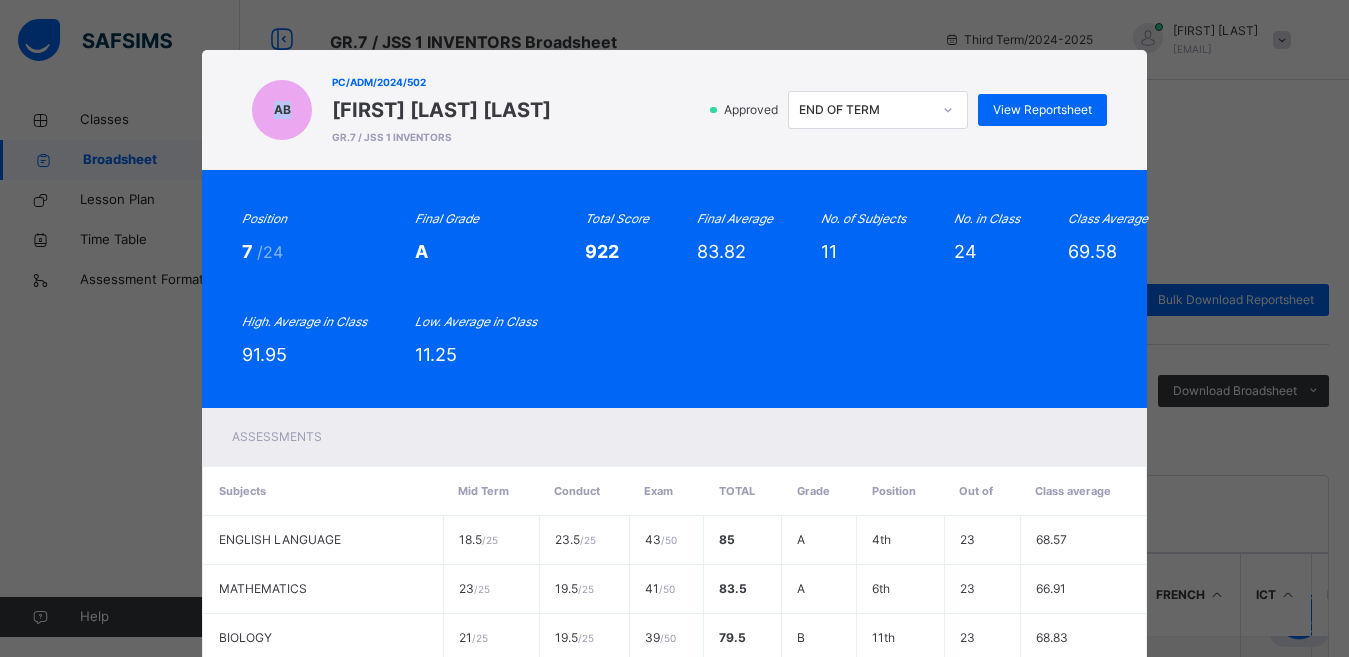 click on "AB   PC/ADM/2024/502     [FIRST] [LAST] [LAST]     GR.7 / JSS 1 INVENTORS   Approved END OF TERM View Reportsheet     Position         7       /24         Final Grade         A         Total Score         922         Final Average         83.82         No. of Subjects         11         No. in Class         24         Class Average         69.58         High. Average in Class         91.95         Low. Average in Class         11.25     Assessments     Subjects       Mid Term      Conduct      Exam       Total         Grade         Position         Out of         Class average       ENGLISH LANGUAGE     18.5 / 25     23.5 / 25     43 / 50     85     A     4th     23     68.57     MATHEMATICS     23 / 25     19.5 / 25     41 / 50     83.5     A     6th     23     66.91     BIOLOGY     21 / 25     19.5 / 25     39 / 50     79.5     B     11th     23     68.83     CHEMISTRY     20 / 25     23.5 / 25     47 / 50     90.5     A*     6th     24     69.38     PHYSICS     21.5 / 25     21 / 25     45 / 50     87.5" at bounding box center [674, 328] 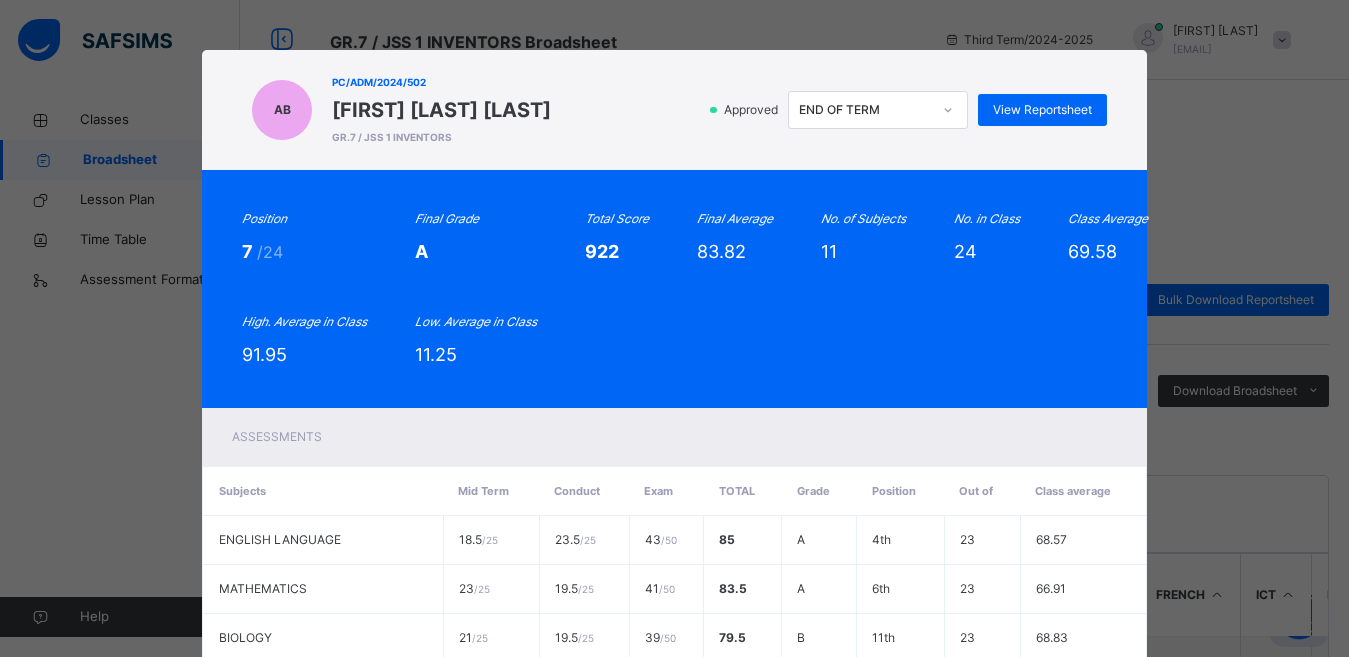 click on "AB   PC/ADM/2024/502     [FIRST] [LAST] [LAST]     GR.7 / JSS 1 INVENTORS   Approved END OF TERM View Reportsheet     Position         7       /24         Final Grade         A         Total Score         922         Final Average         83.82         No. of Subjects         11         No. in Class         24         Class Average         69.58         High. Average in Class         91.95         Low. Average in Class         11.25     Assessments     Subjects       Mid Term      Conduct      Exam       Total         Grade         Position         Out of         Class average       ENGLISH LANGUAGE     18.5 / 25     23.5 / 25     43 / 50     85     A     4th     23     68.57     MATHEMATICS     23 / 25     19.5 / 25     41 / 50     83.5     A     6th     23     66.91     BIOLOGY     21 / 25     19.5 / 25     39 / 50     79.5     B     11th     23     68.83     CHEMISTRY     20 / 25     23.5 / 25     47 / 50     90.5     A*     6th     24     69.38     PHYSICS     21.5 / 25     21 / 25     45 / 50     87.5" at bounding box center (674, 328) 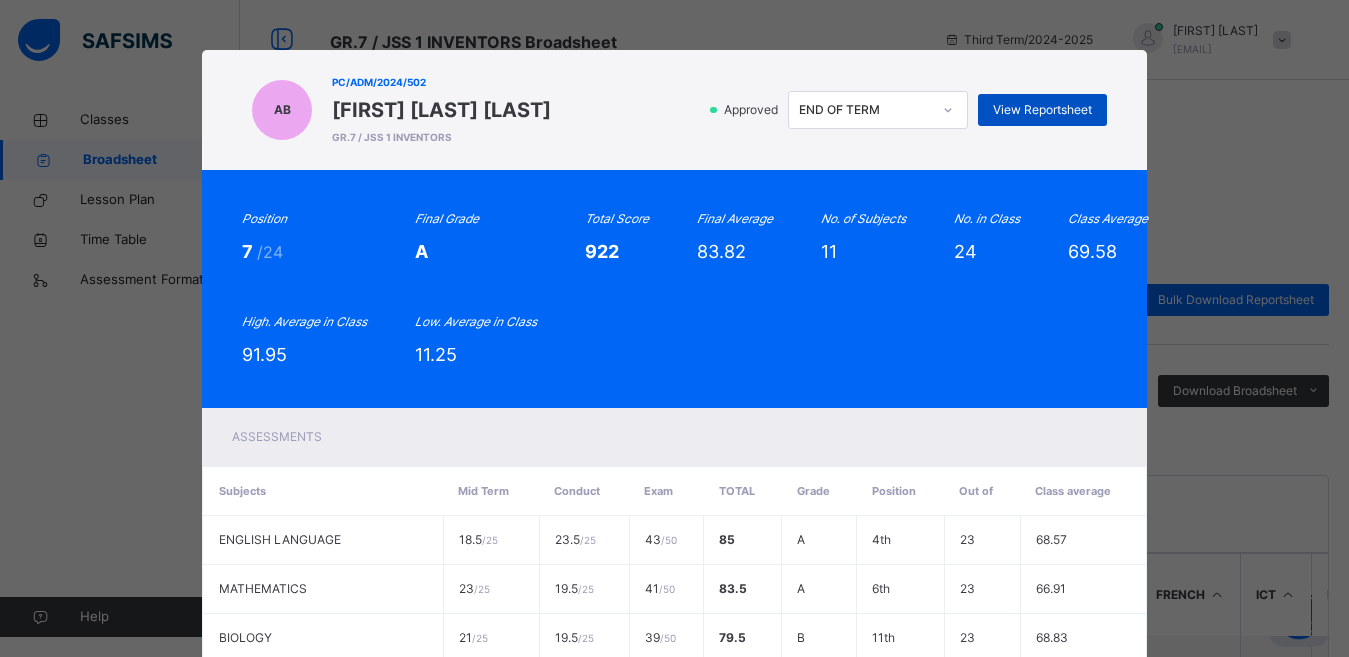 click on "View Reportsheet" at bounding box center [1042, 110] 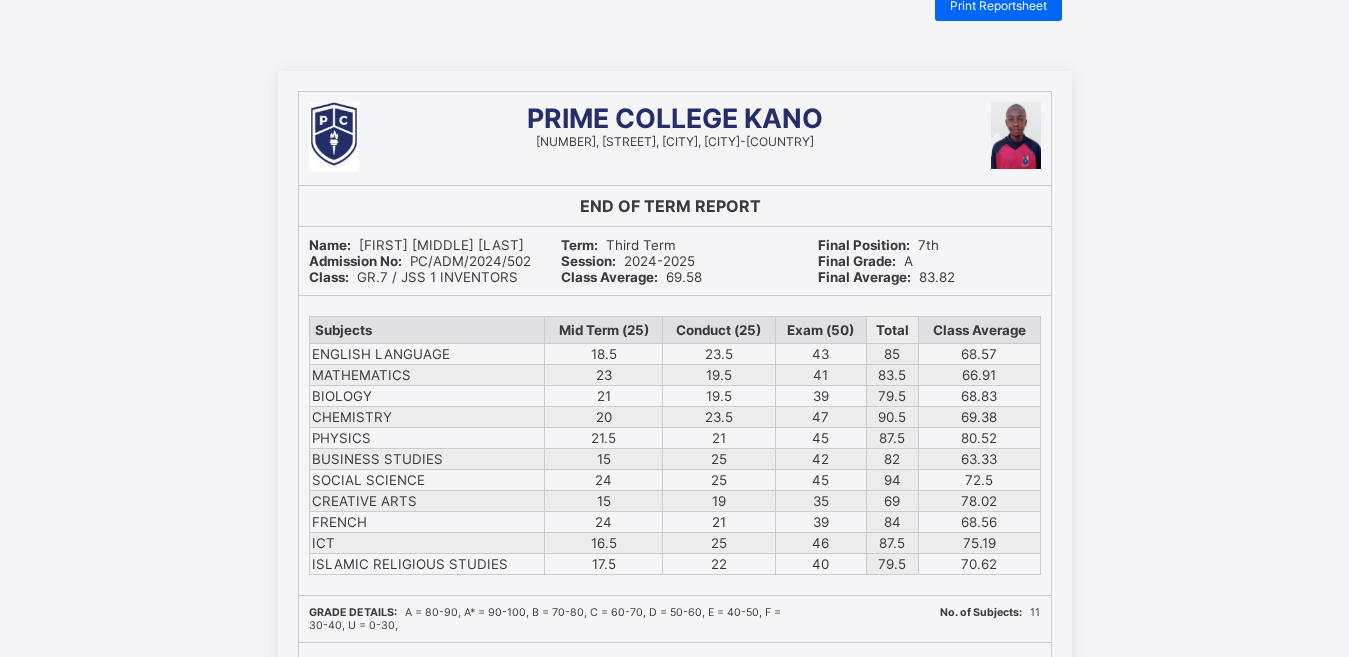 scroll, scrollTop: 0, scrollLeft: 0, axis: both 